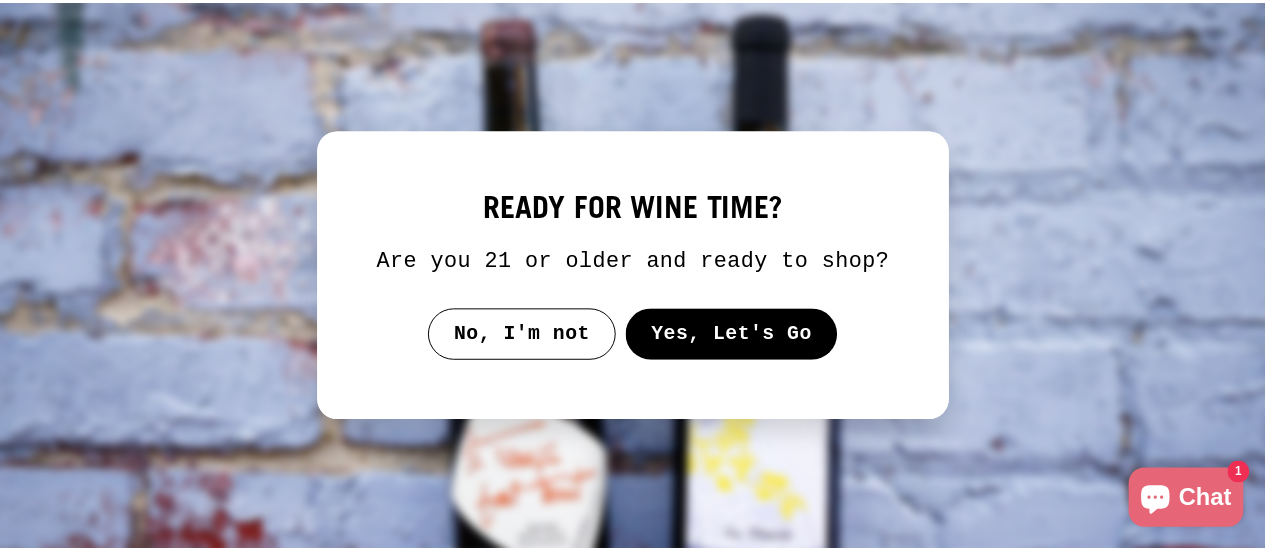 scroll, scrollTop: 0, scrollLeft: 0, axis: both 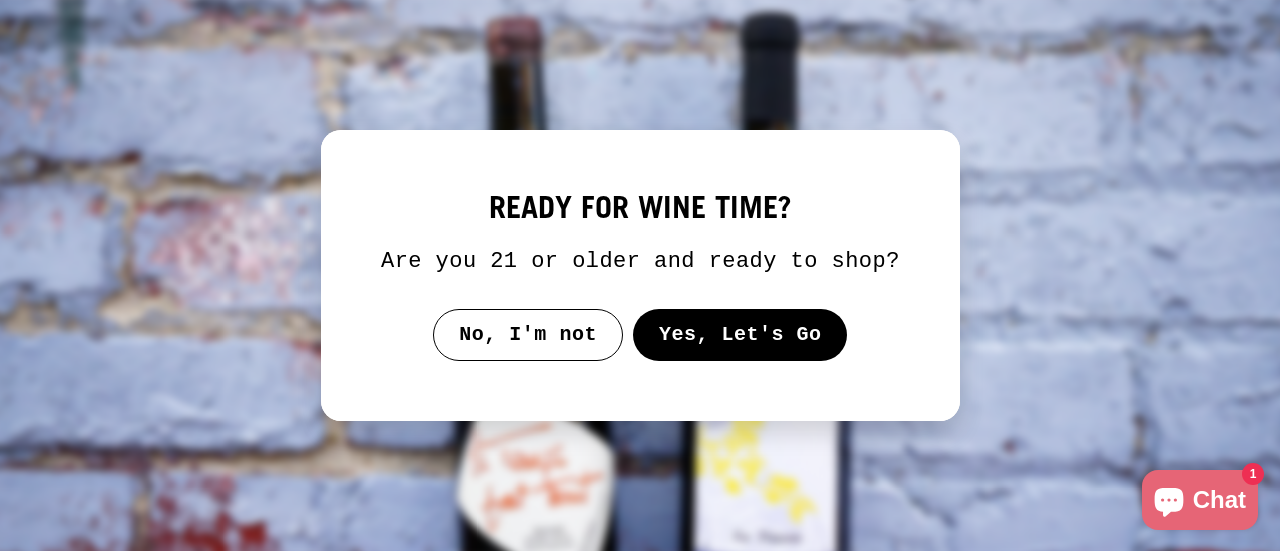 click on "Yes, Let's Go" at bounding box center (739, 335) 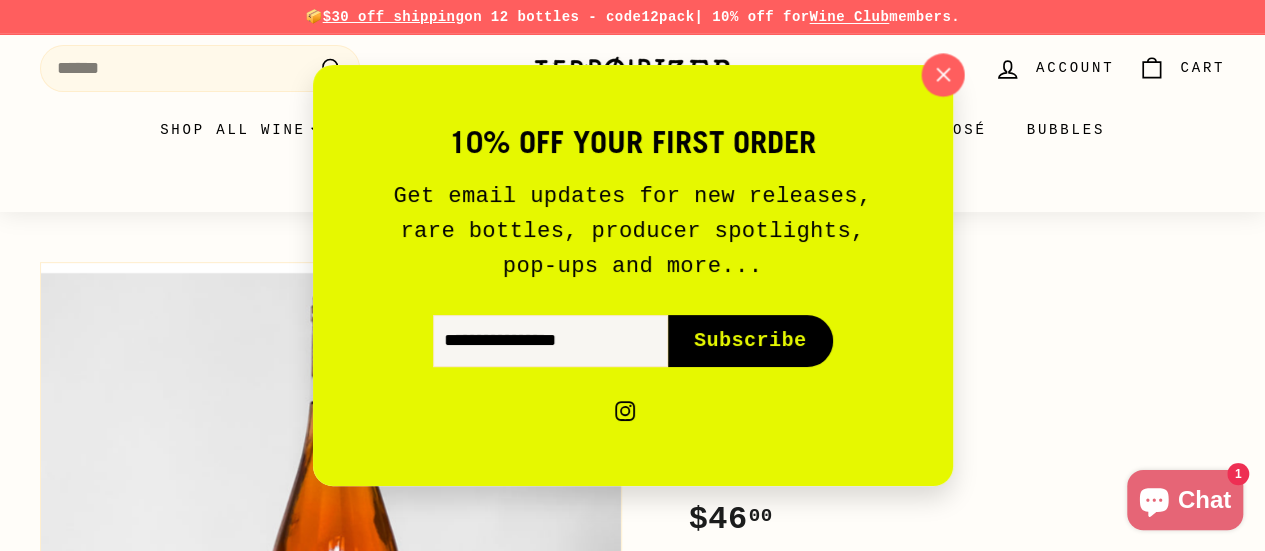 click 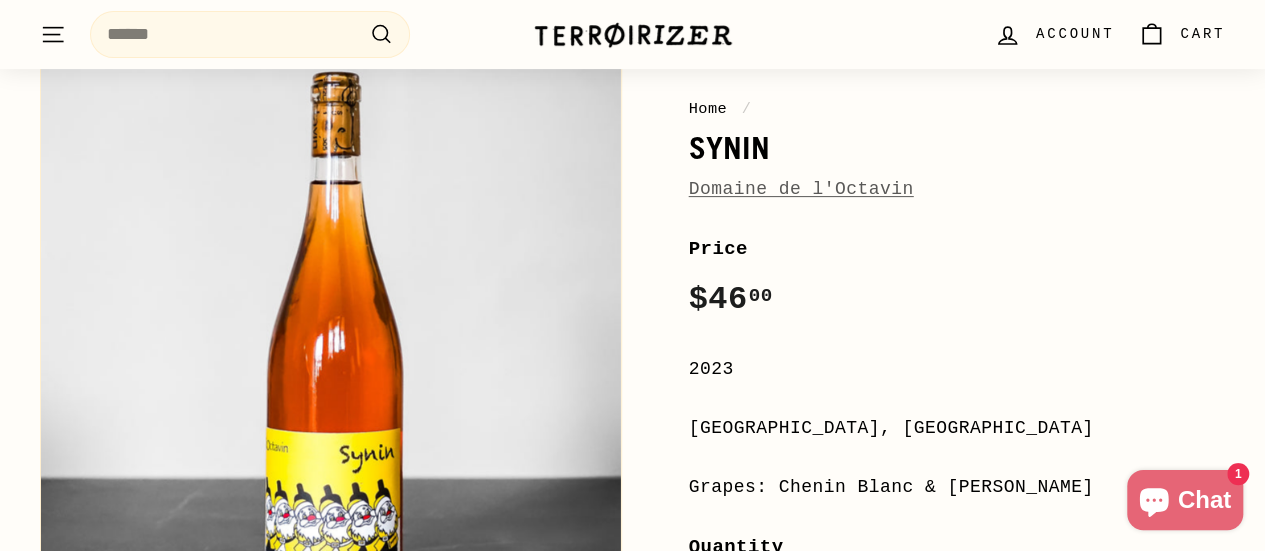 scroll, scrollTop: 224, scrollLeft: 0, axis: vertical 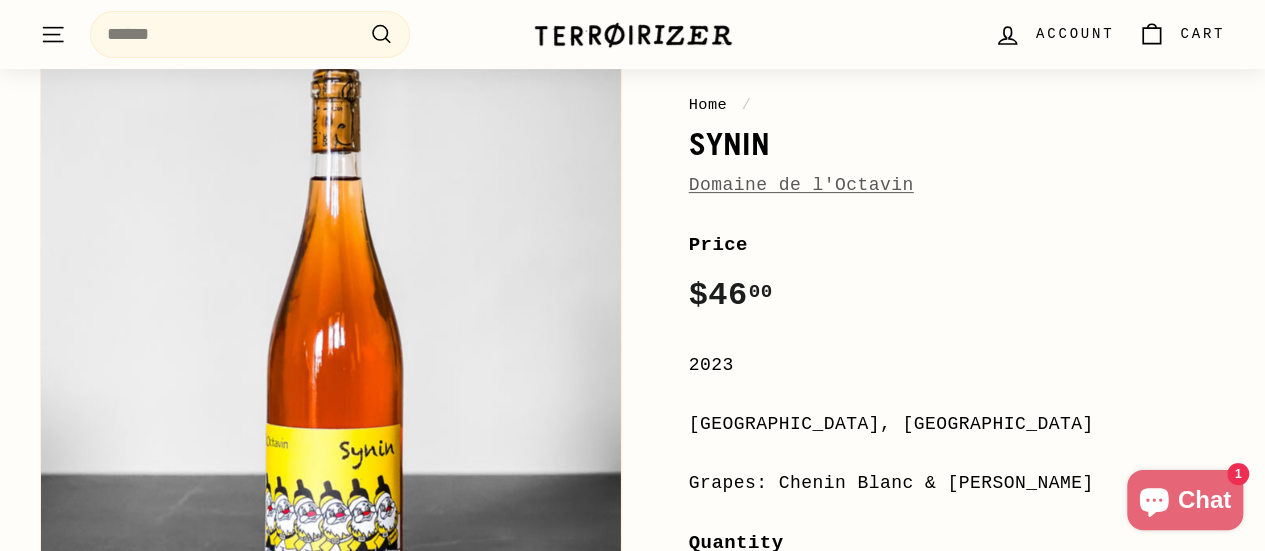 click on "Domaine de l'Octavin" at bounding box center [801, 185] 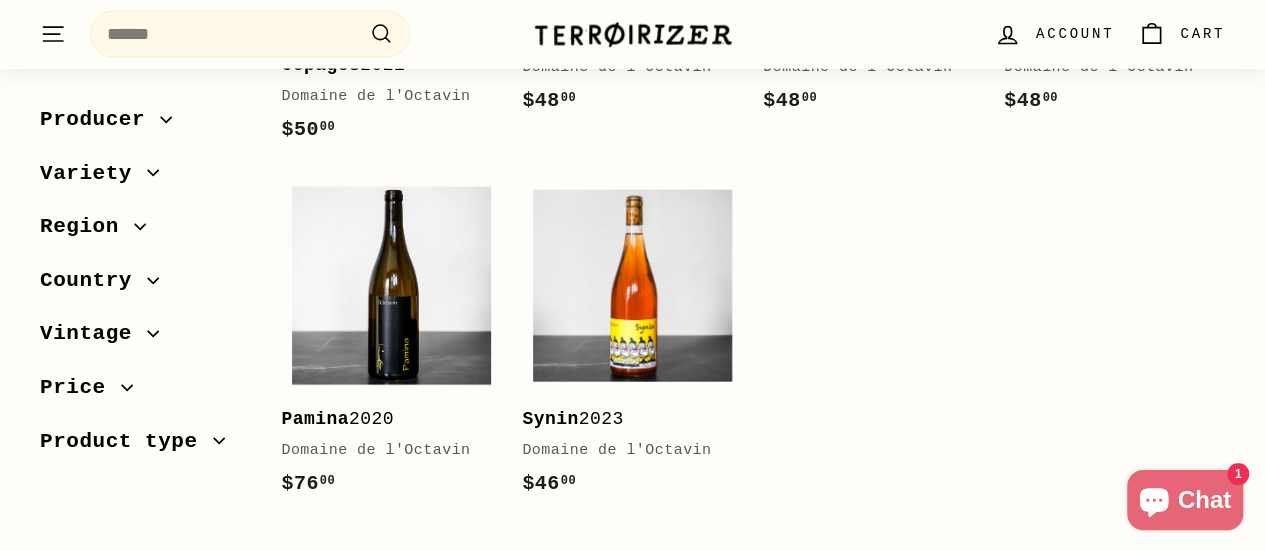 scroll, scrollTop: 2125, scrollLeft: 0, axis: vertical 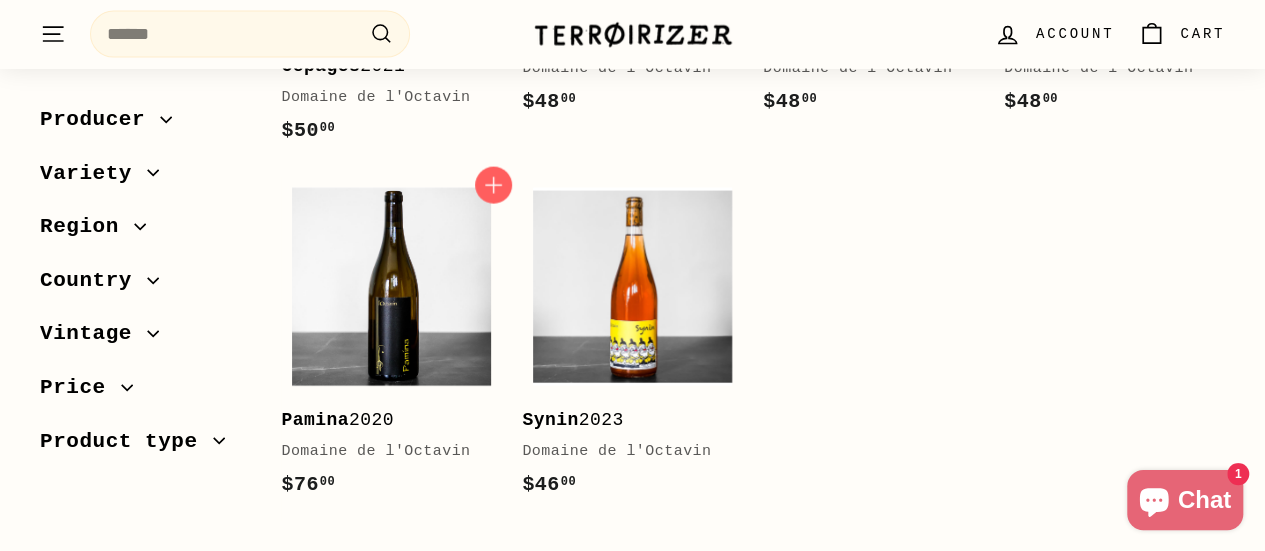 click on "Domaine de l'Octavin" at bounding box center [381, 452] 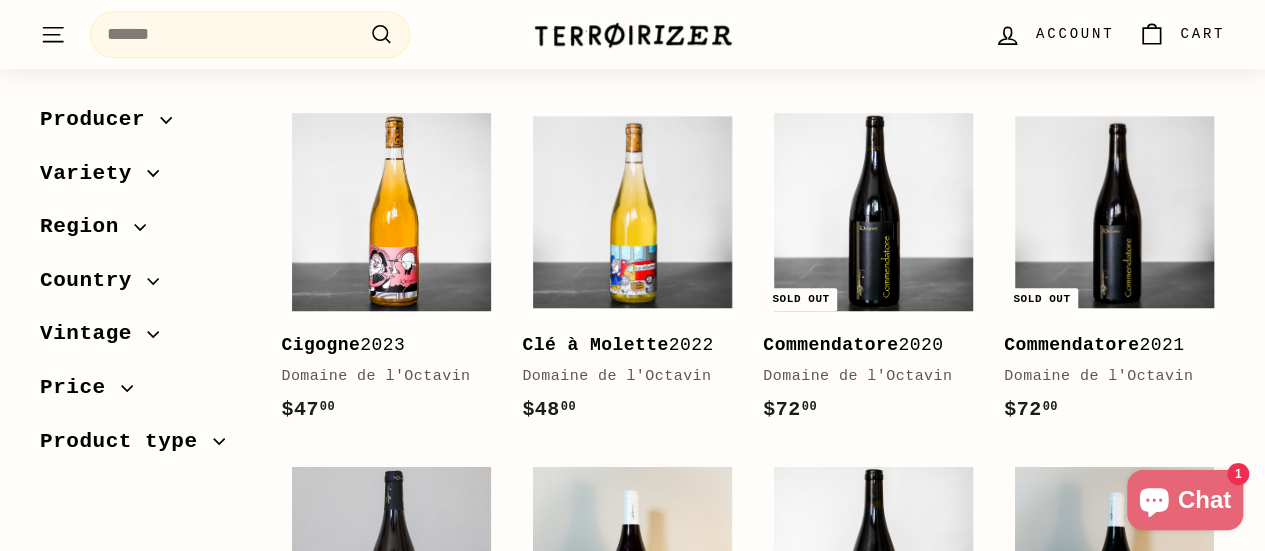 scroll, scrollTop: 0, scrollLeft: 0, axis: both 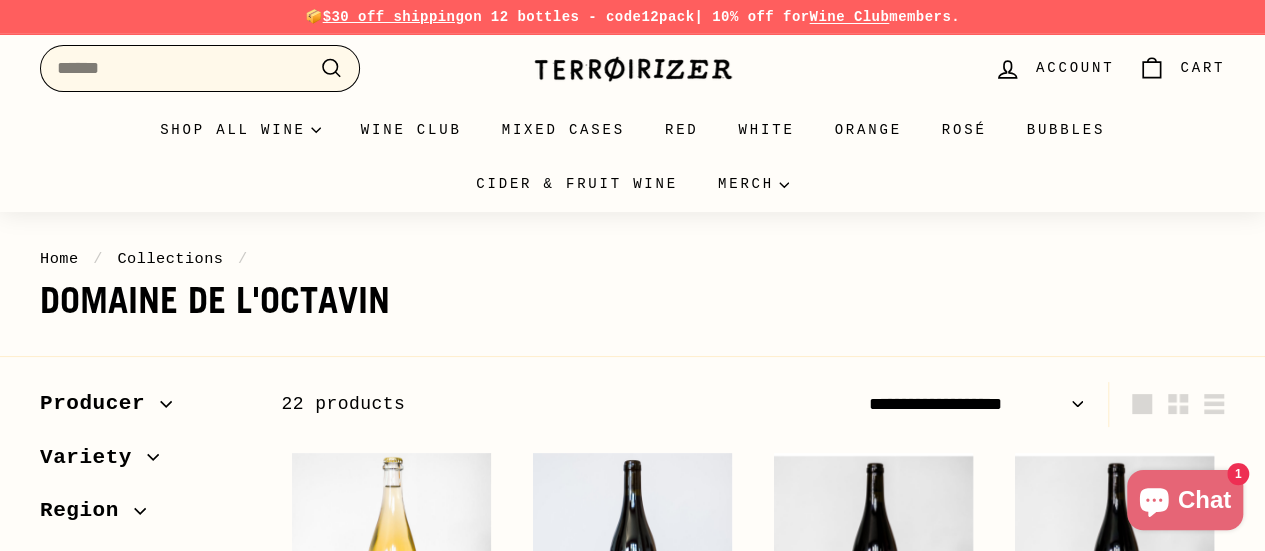 click on "Search" at bounding box center [200, 68] 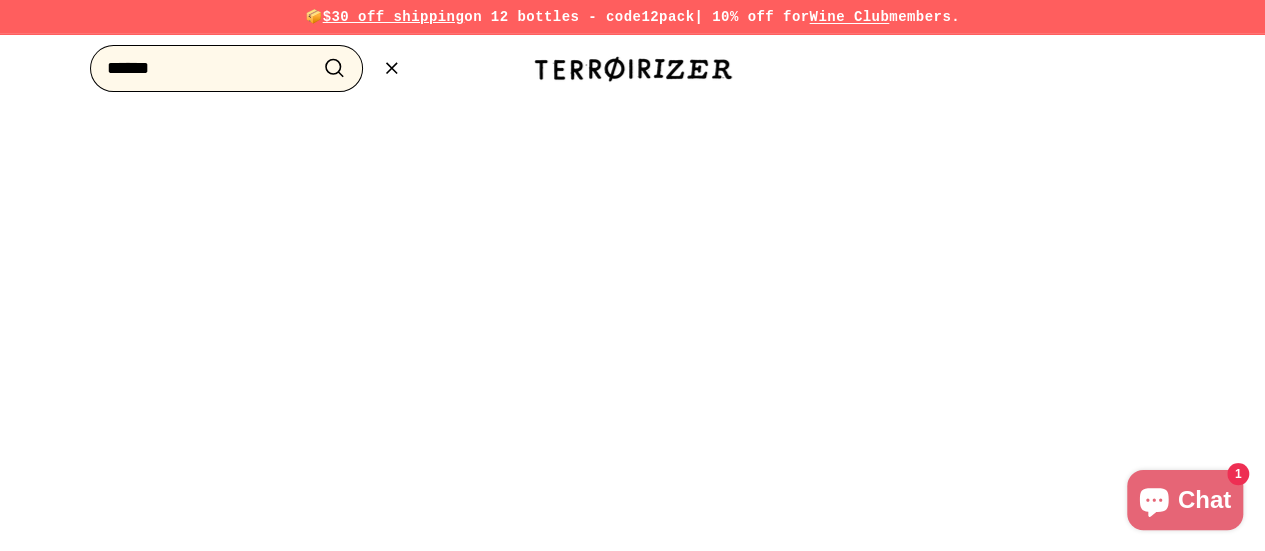 type on "******" 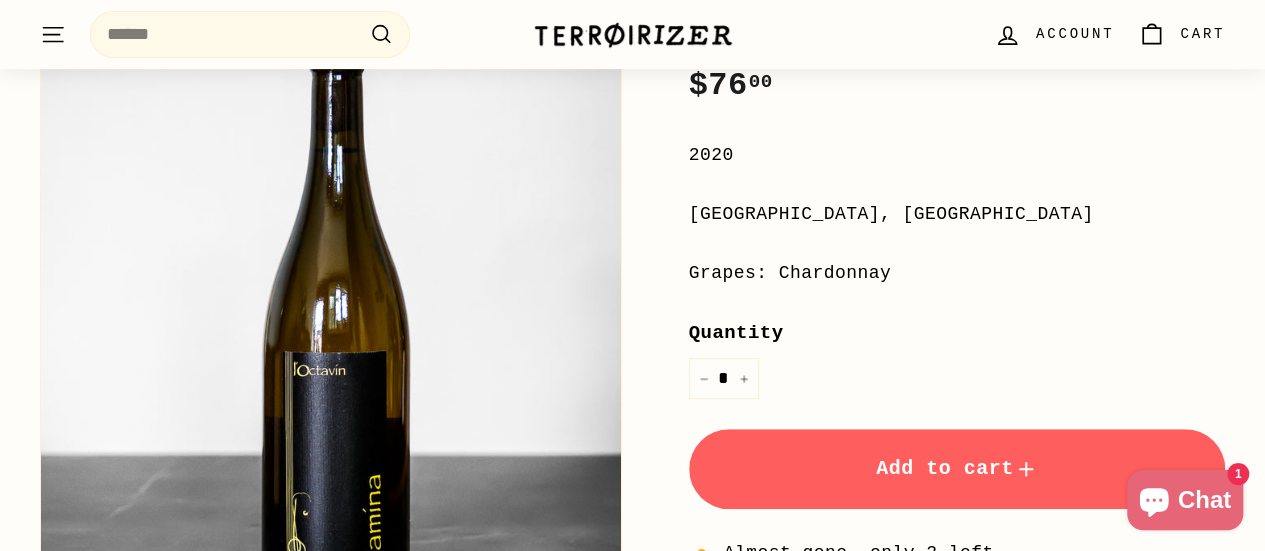scroll, scrollTop: 433, scrollLeft: 0, axis: vertical 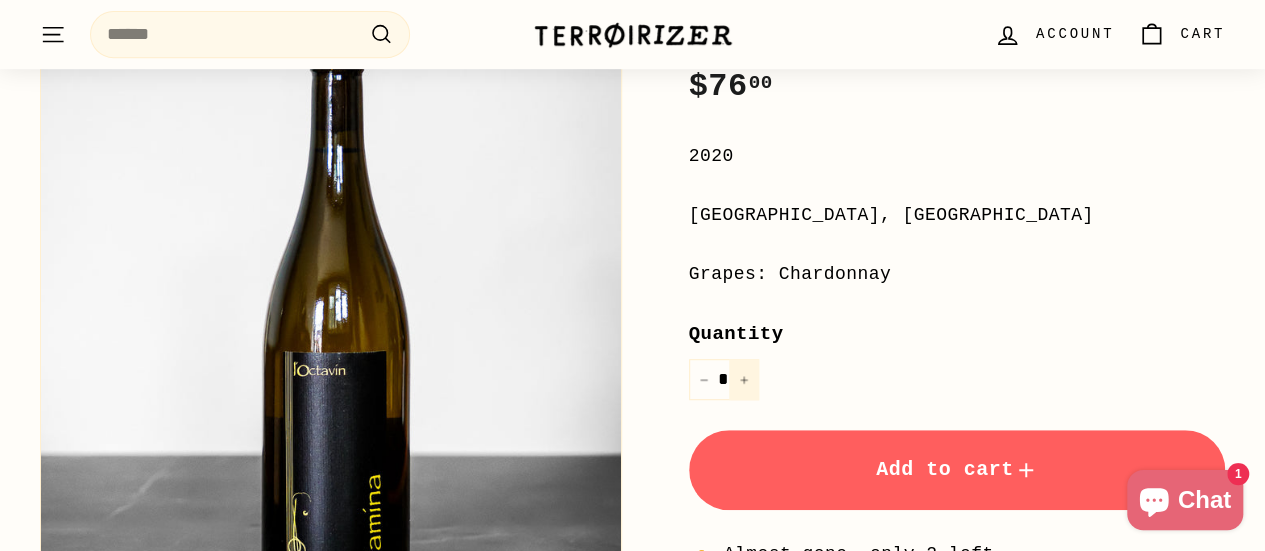 click on "+" at bounding box center [744, 379] 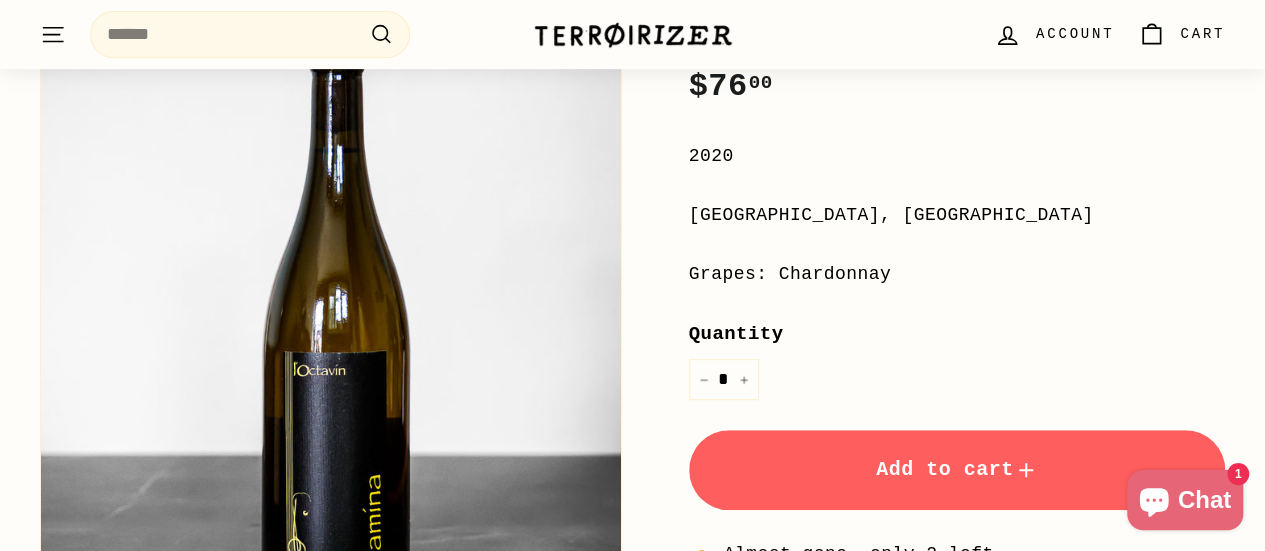 click on "Add to cart" at bounding box center [957, 470] 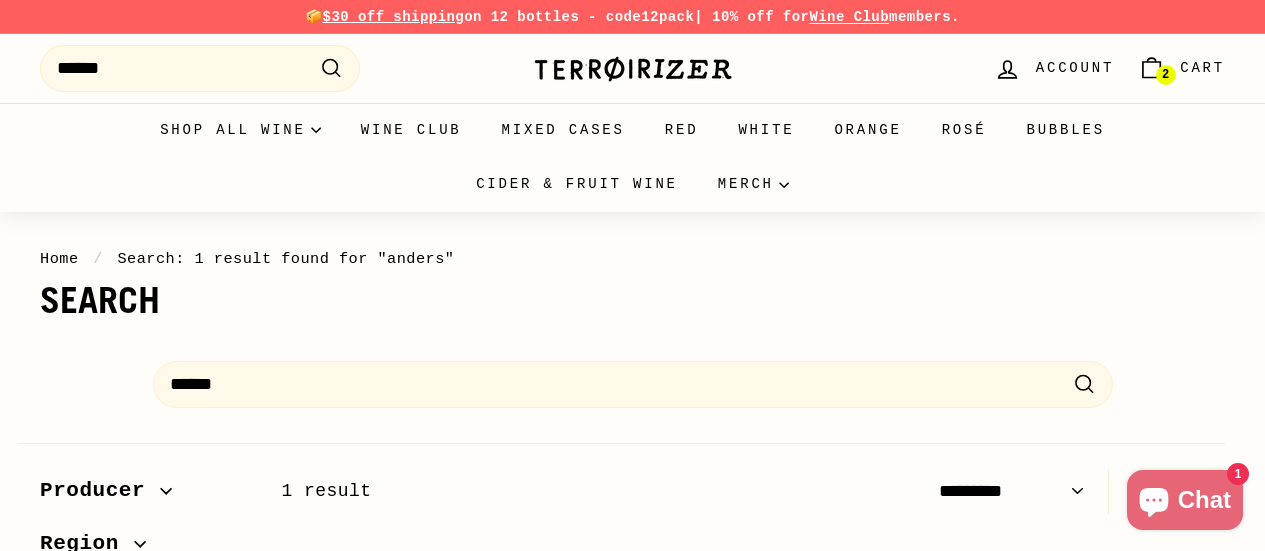 select on "*********" 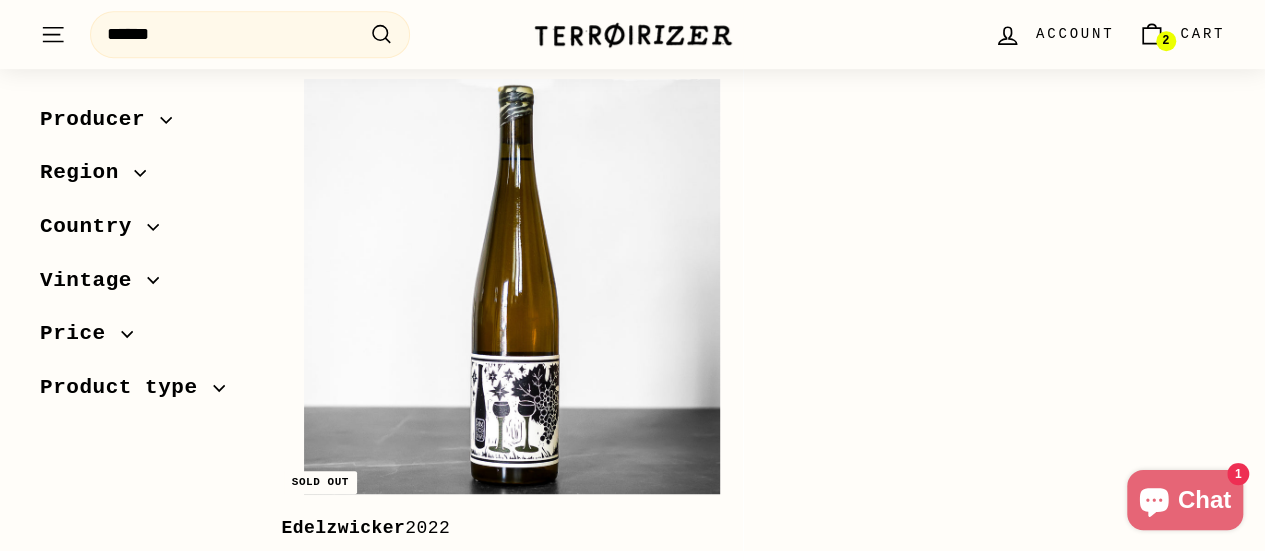 scroll, scrollTop: 85, scrollLeft: 0, axis: vertical 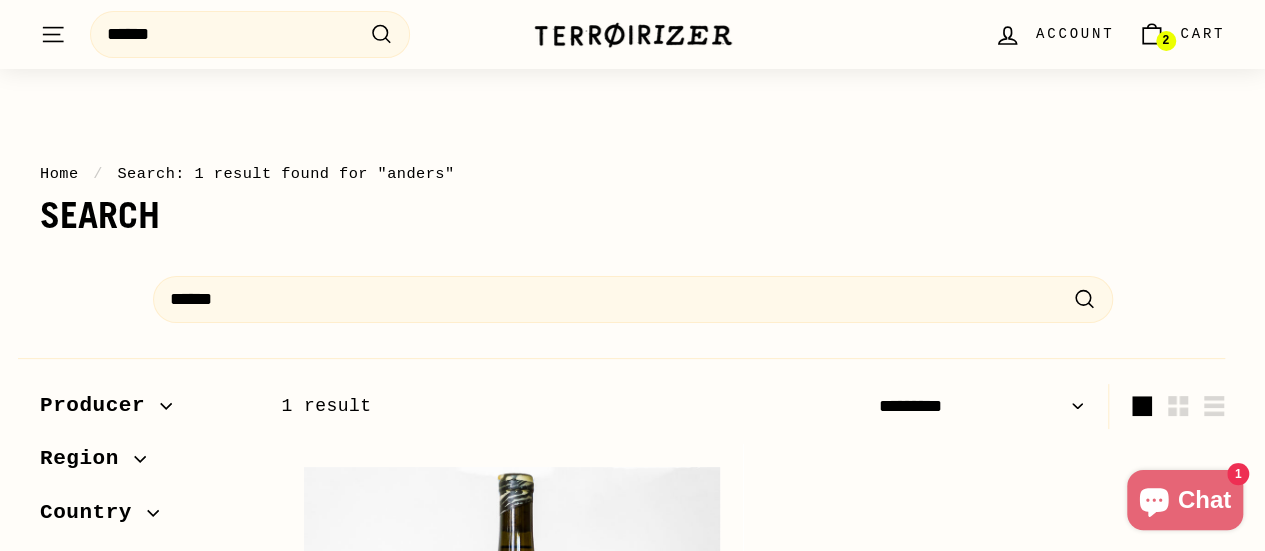 click at bounding box center (633, 35) 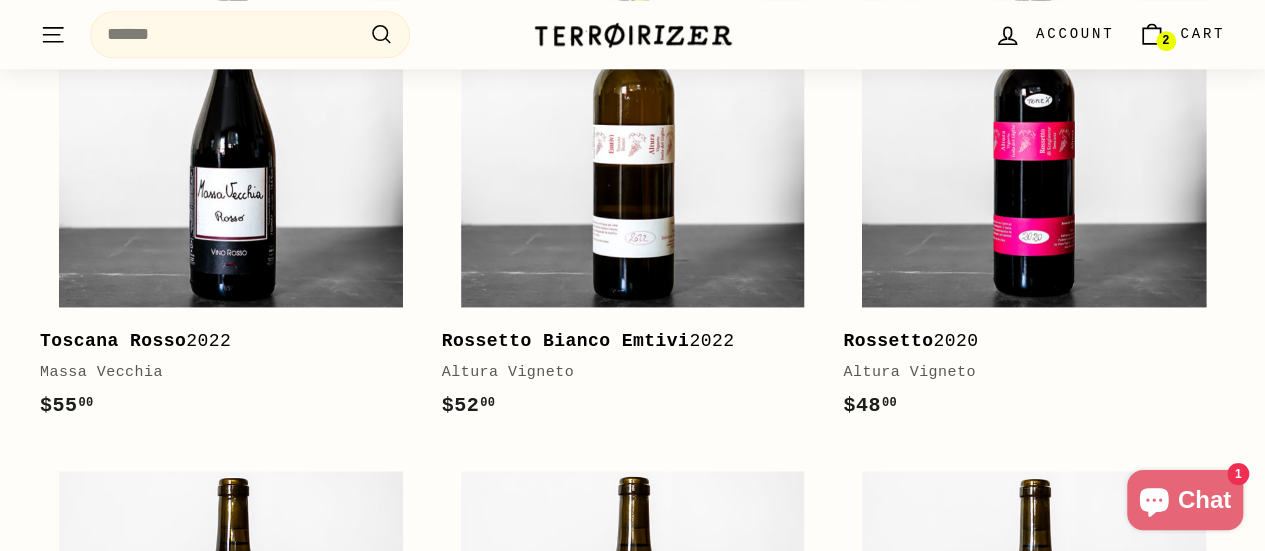 scroll, scrollTop: 1096, scrollLeft: 0, axis: vertical 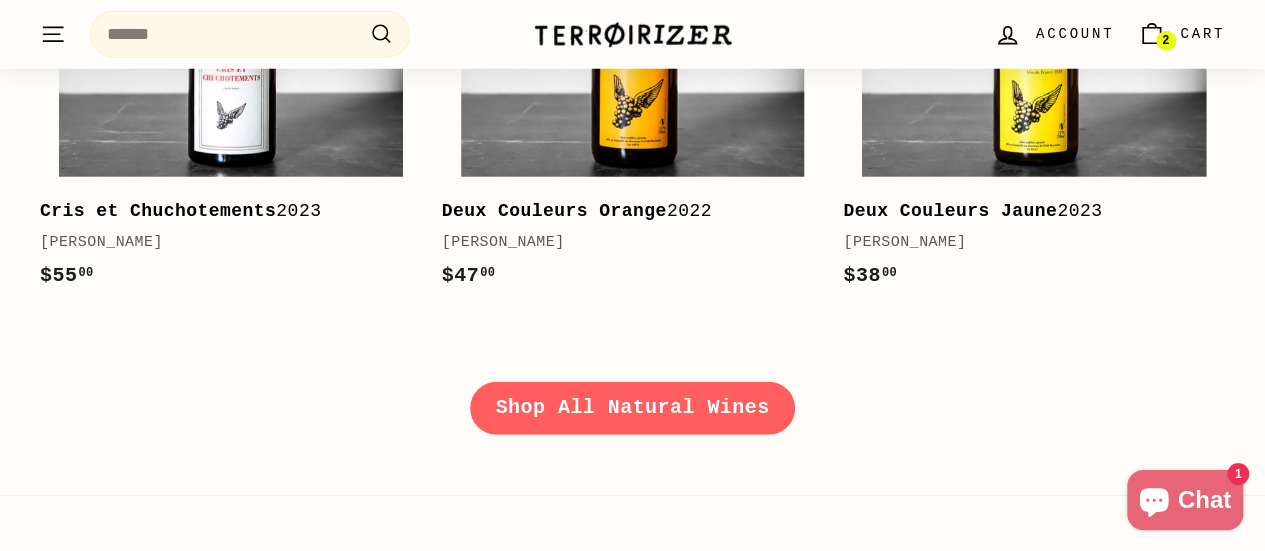 click on "Shop All Natural Wines" at bounding box center [633, 408] 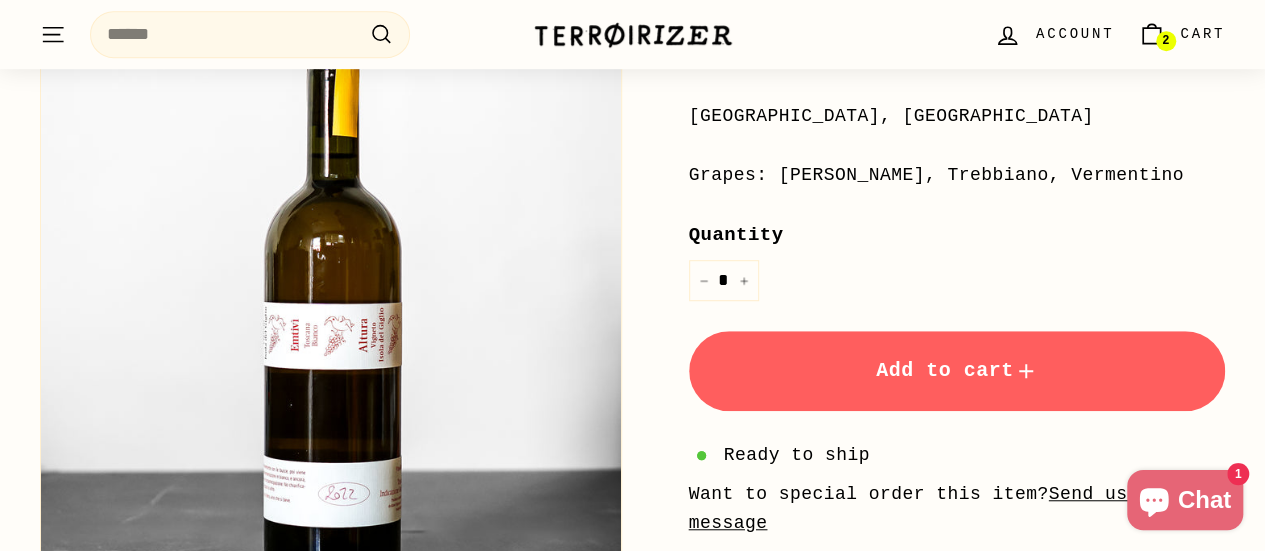 scroll, scrollTop: 524, scrollLeft: 0, axis: vertical 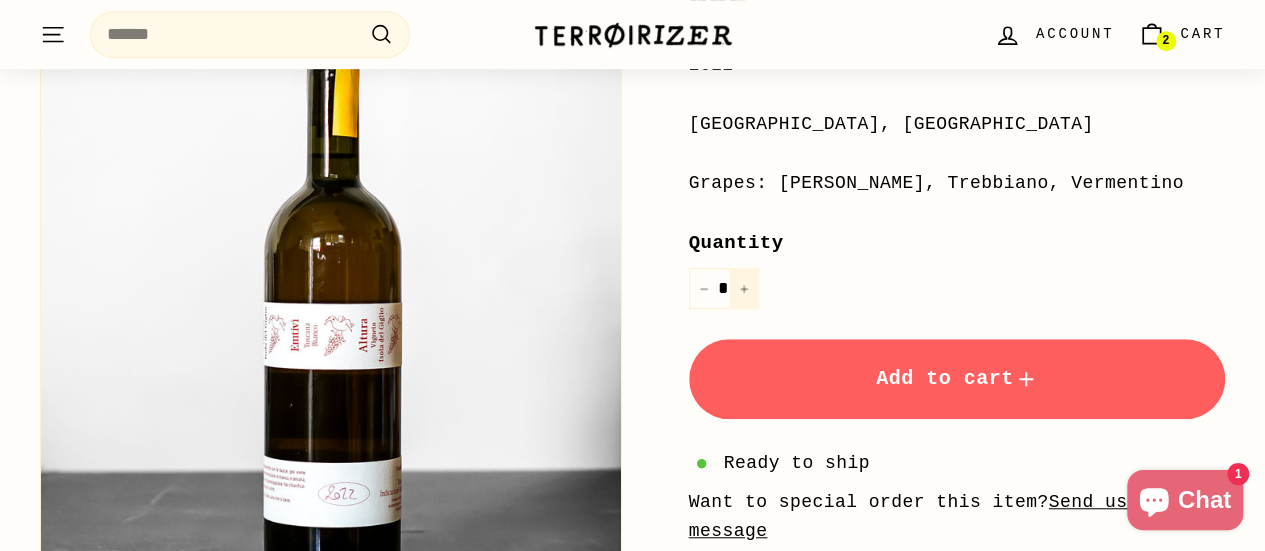 click 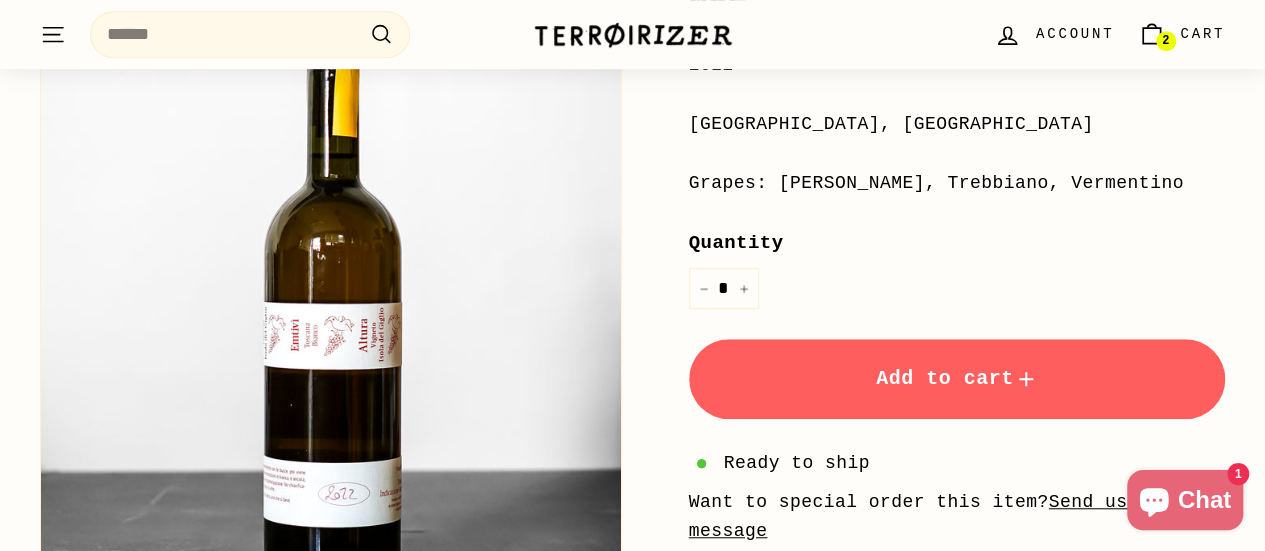 click on "Add to cart" at bounding box center (957, 379) 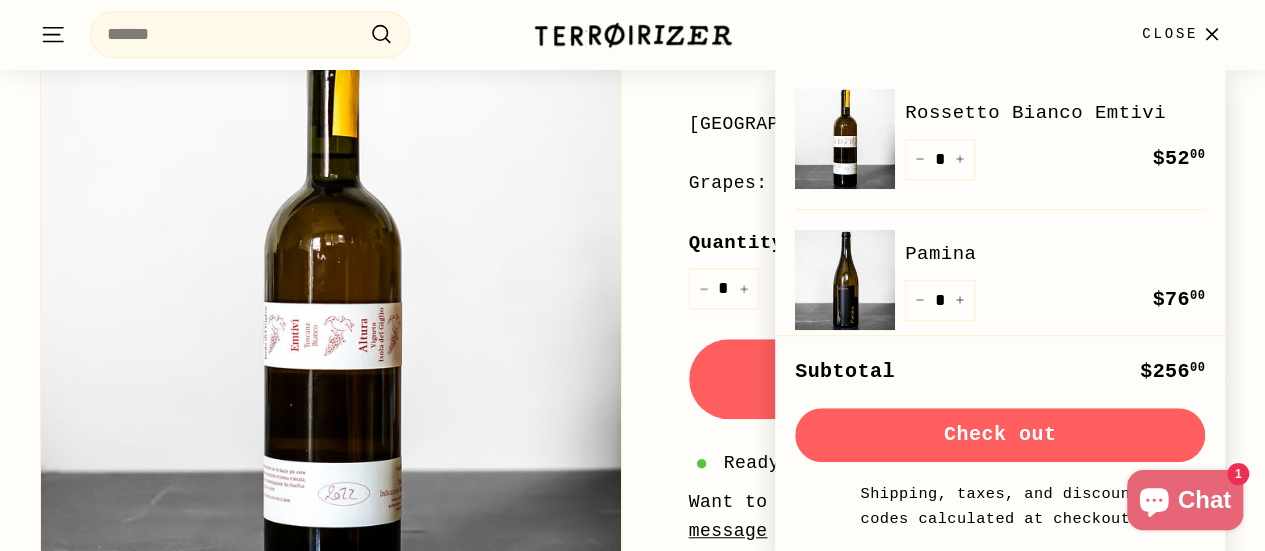 click on "Home
/
Collections
/
All wine
/
Rossetto Bianco Emtivi
Altura Vigneto
Price
Regular price $52 00
$52.00
/
2022
Tuscany, France
Grapes: Uvaggi Malvasia, Trebbiano, Vermentino
Quantity
*
−
+" at bounding box center [935, 254] 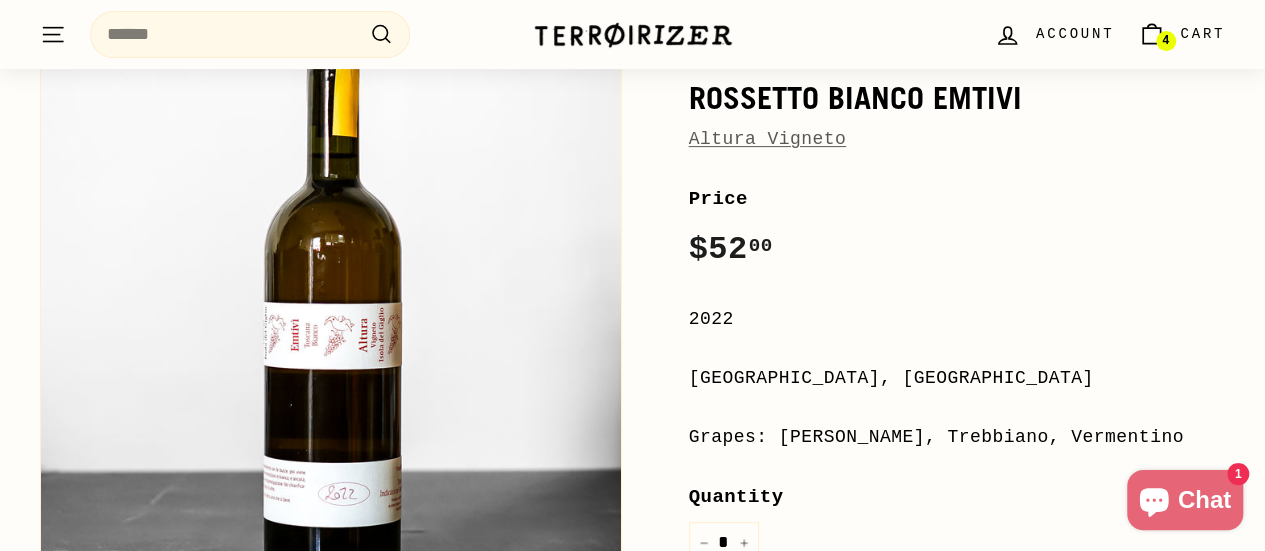 scroll, scrollTop: 235, scrollLeft: 0, axis: vertical 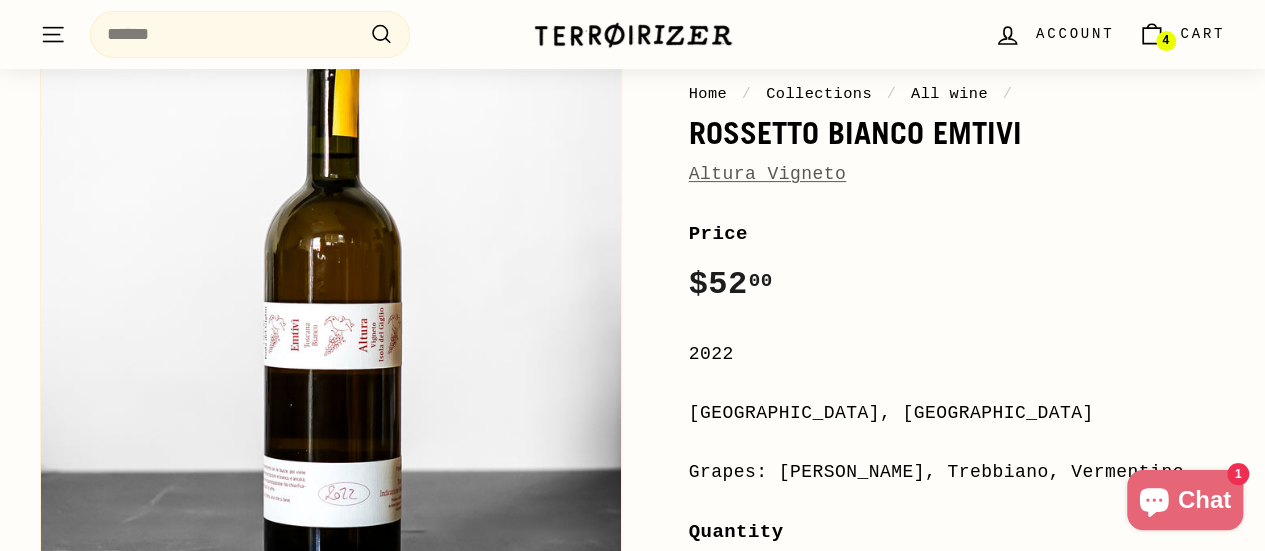 click on "4
Cart" at bounding box center (1181, 34) 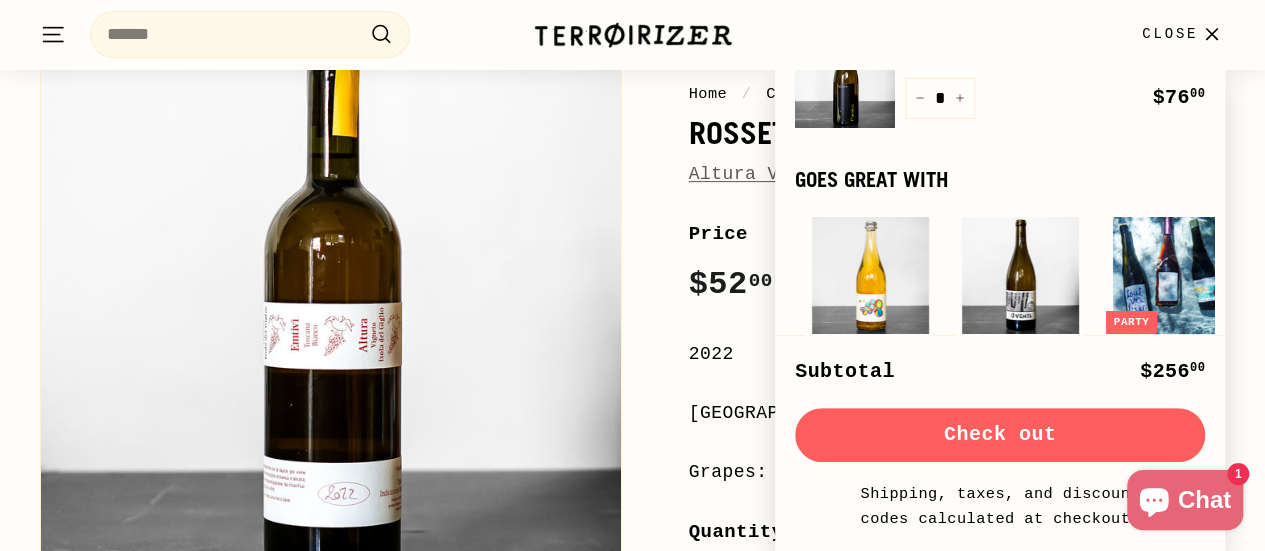 scroll, scrollTop: 223, scrollLeft: 0, axis: vertical 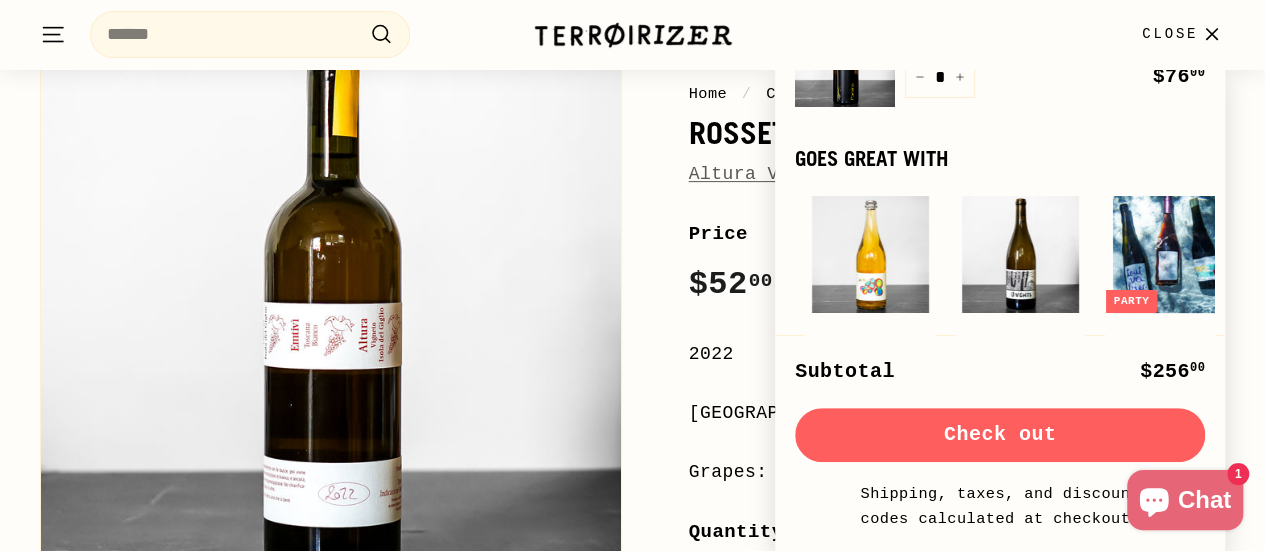 click on "Altura Vigneto" at bounding box center (768, 174) 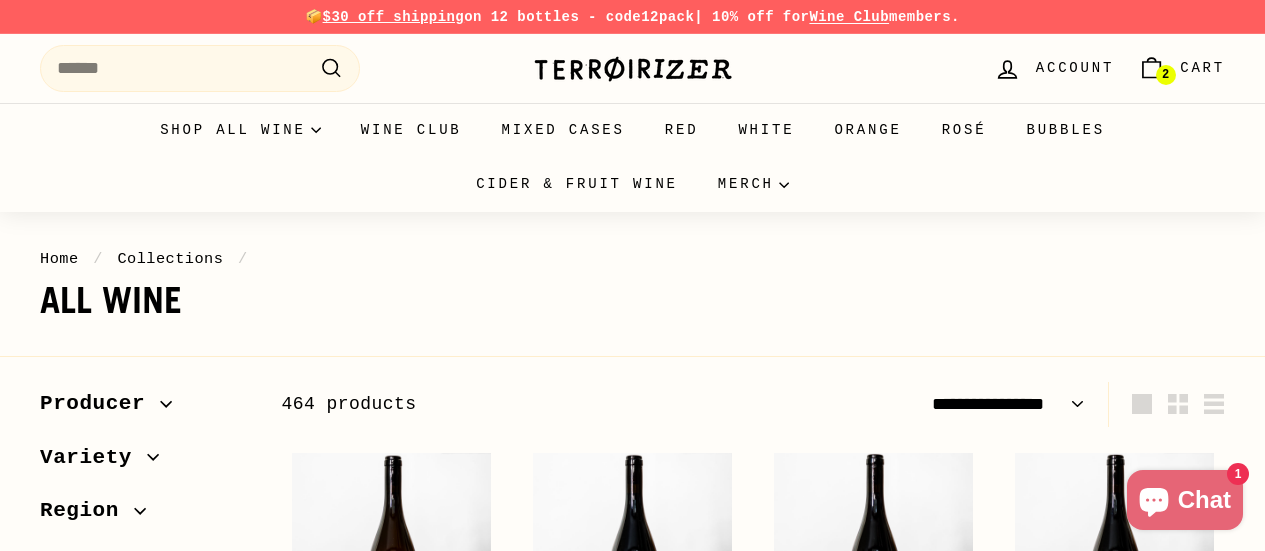select on "**********" 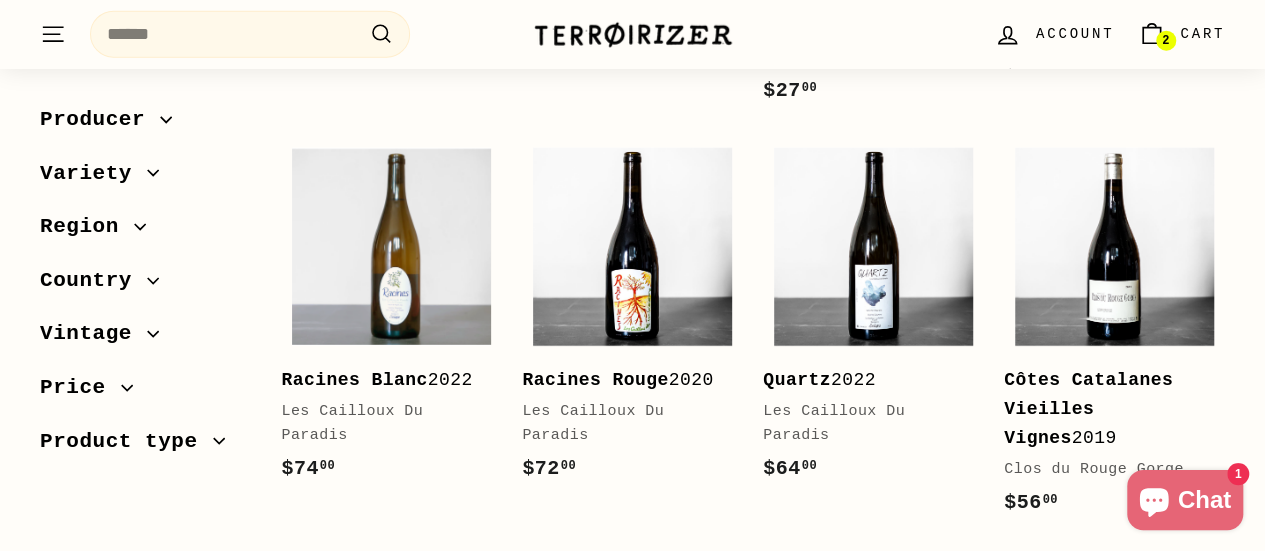 scroll, scrollTop: 2605, scrollLeft: 0, axis: vertical 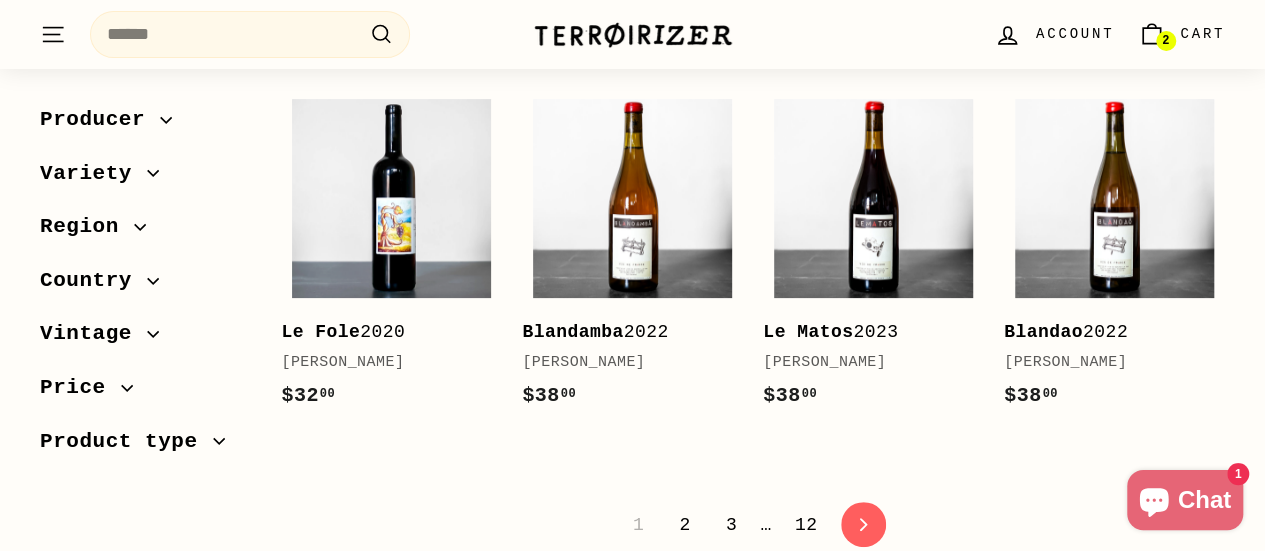 click on "2" at bounding box center (684, 525) 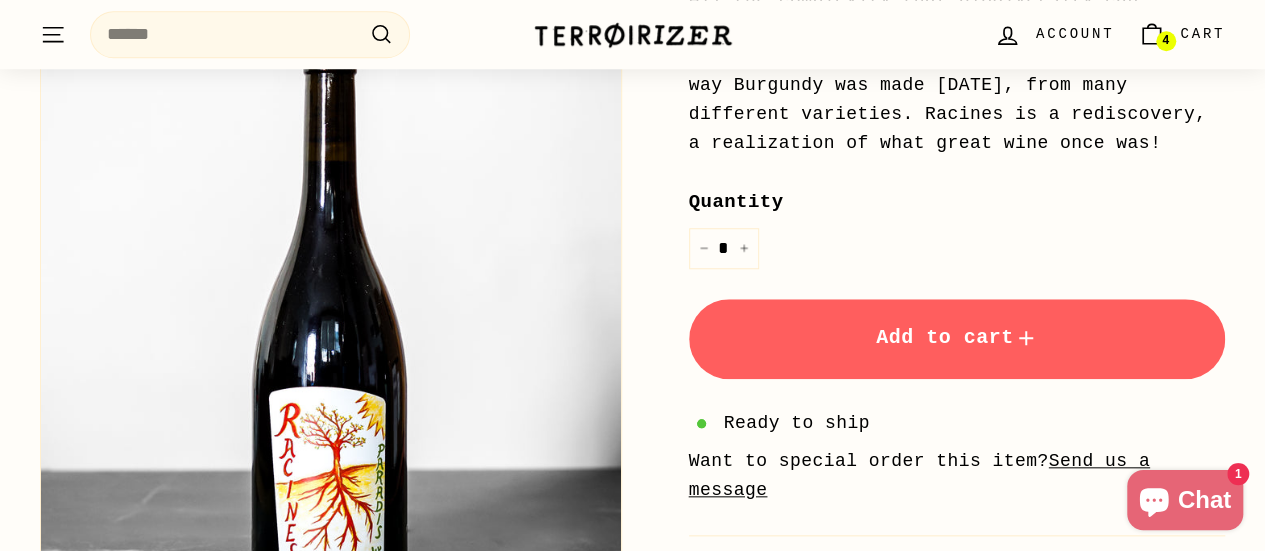 scroll, scrollTop: 800, scrollLeft: 0, axis: vertical 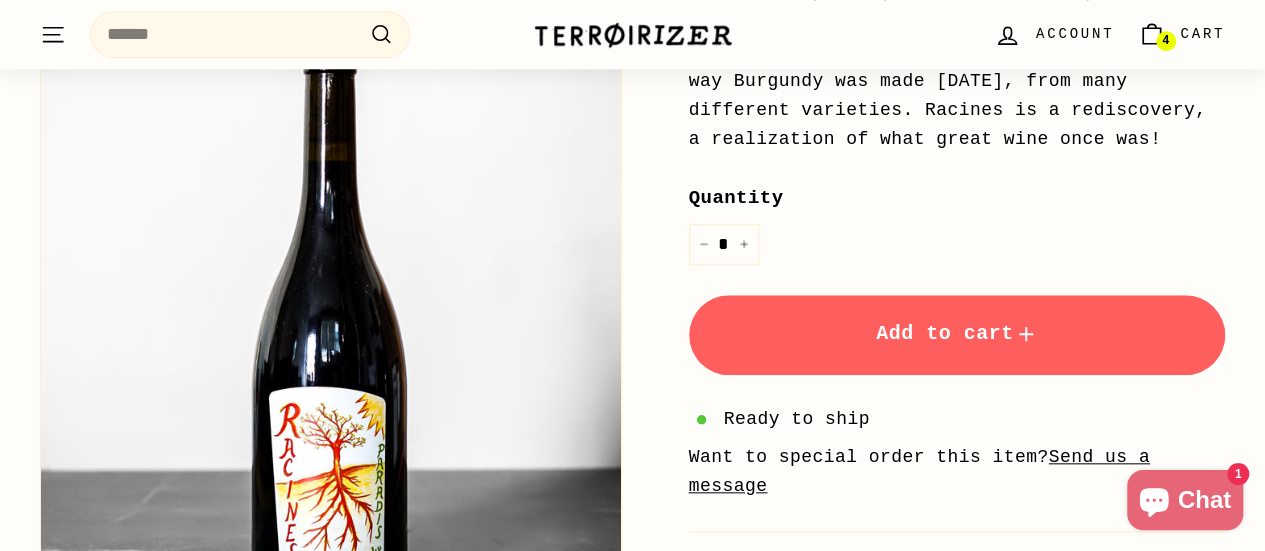 click on "Add to cart" at bounding box center (957, 335) 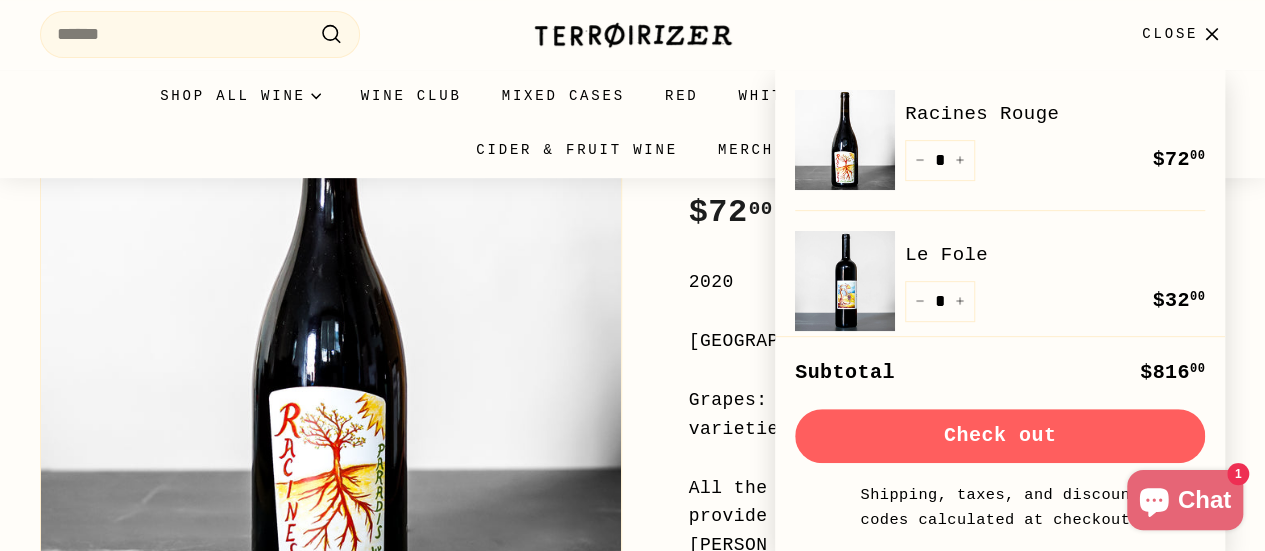 scroll, scrollTop: 0, scrollLeft: 0, axis: both 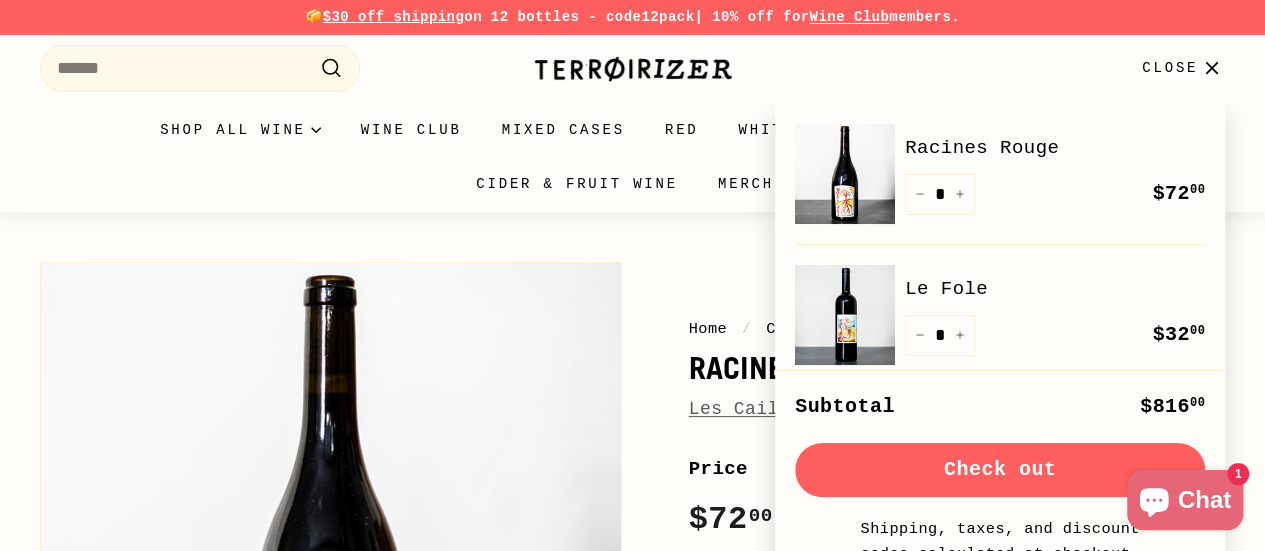 click on "Home
/
Collections
/
All wine
/
Racines Rouge
Les Cailloux Du Paradis
Home
/
Collections
/
All wine
/
Racines Rouge
Les Cailloux Du Paradis
Price
Regular price $72 00
$72.00
/
2020
Loire Valley, France
Quantity * − +" at bounding box center (632, 889) 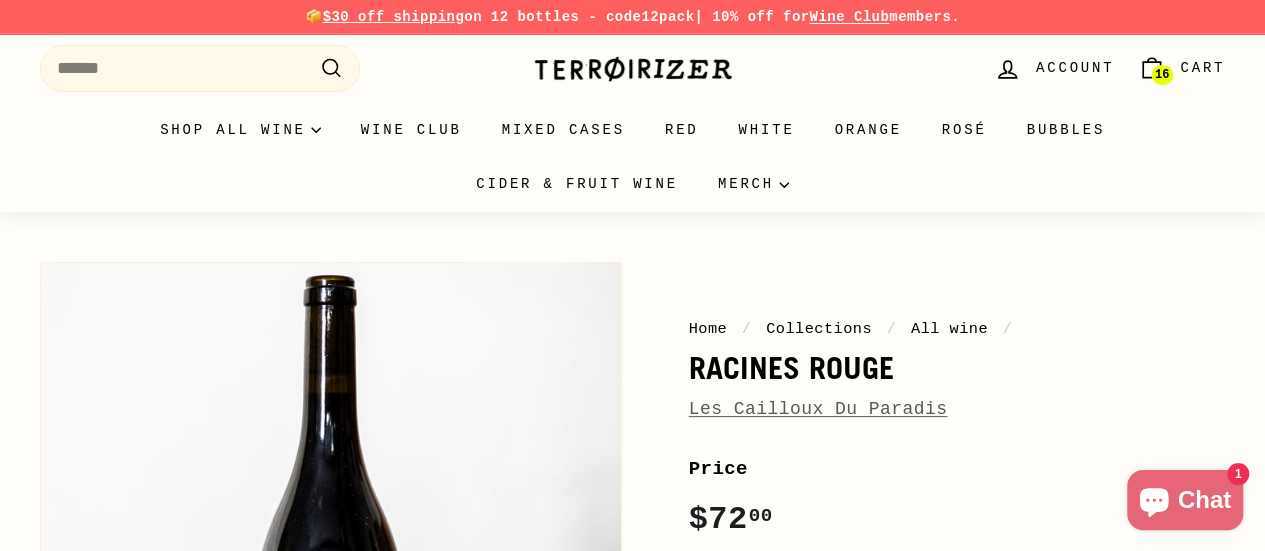 click on "Cart" at bounding box center [1202, 68] 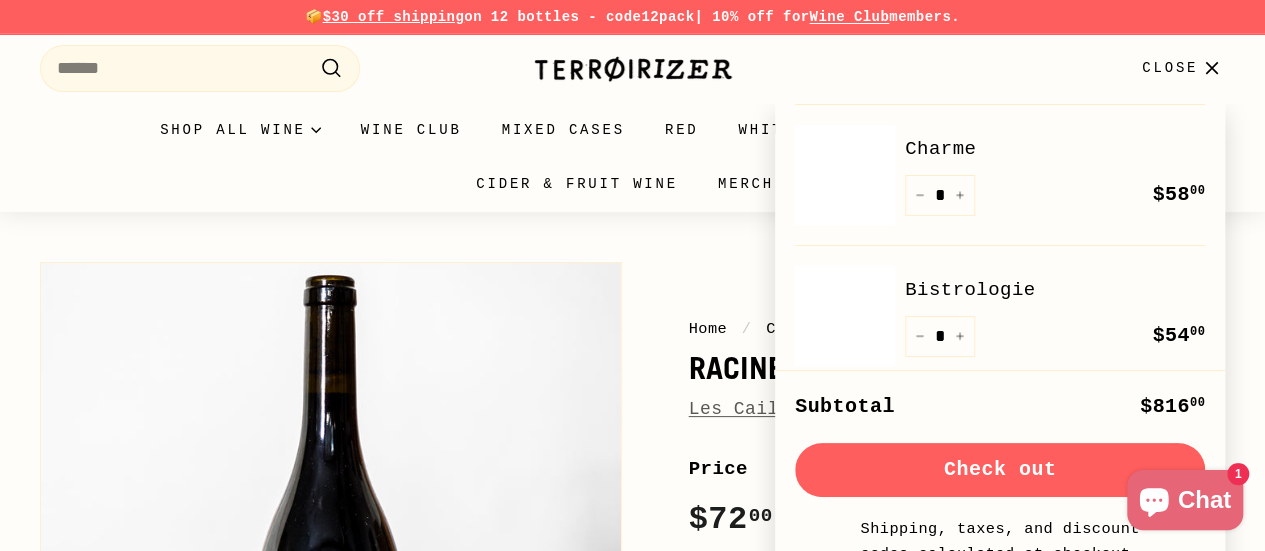 scroll, scrollTop: 699, scrollLeft: 0, axis: vertical 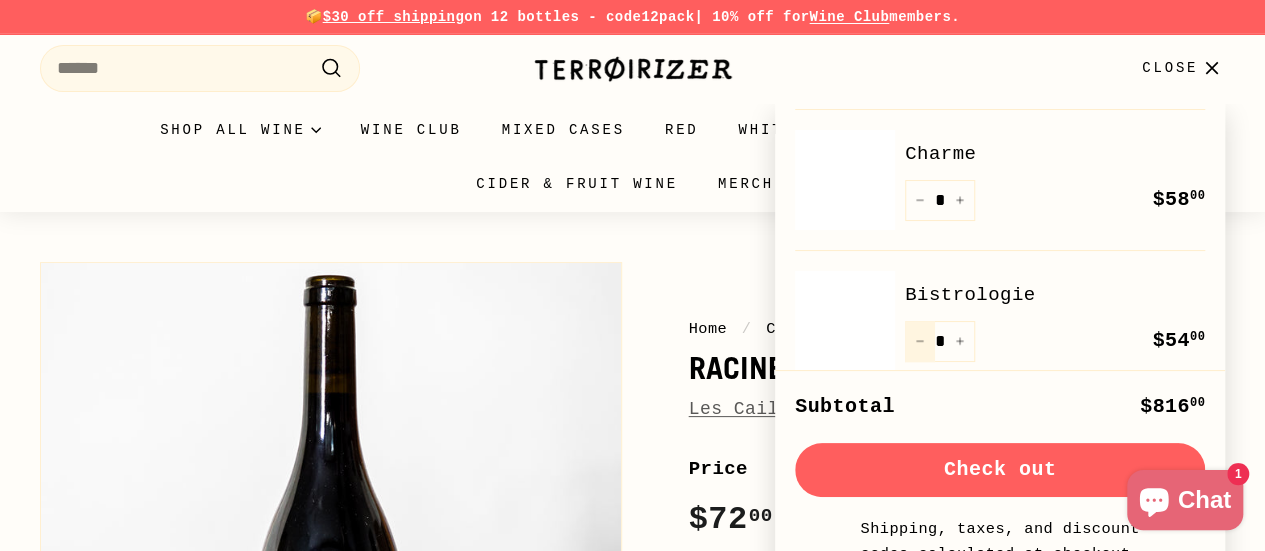 click 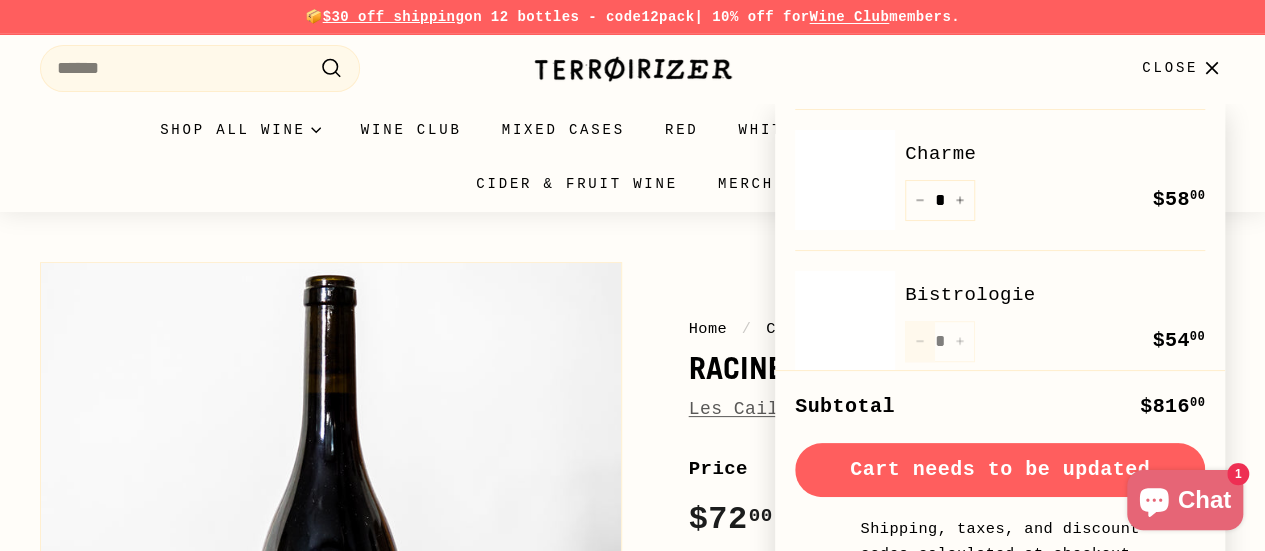 type on "*" 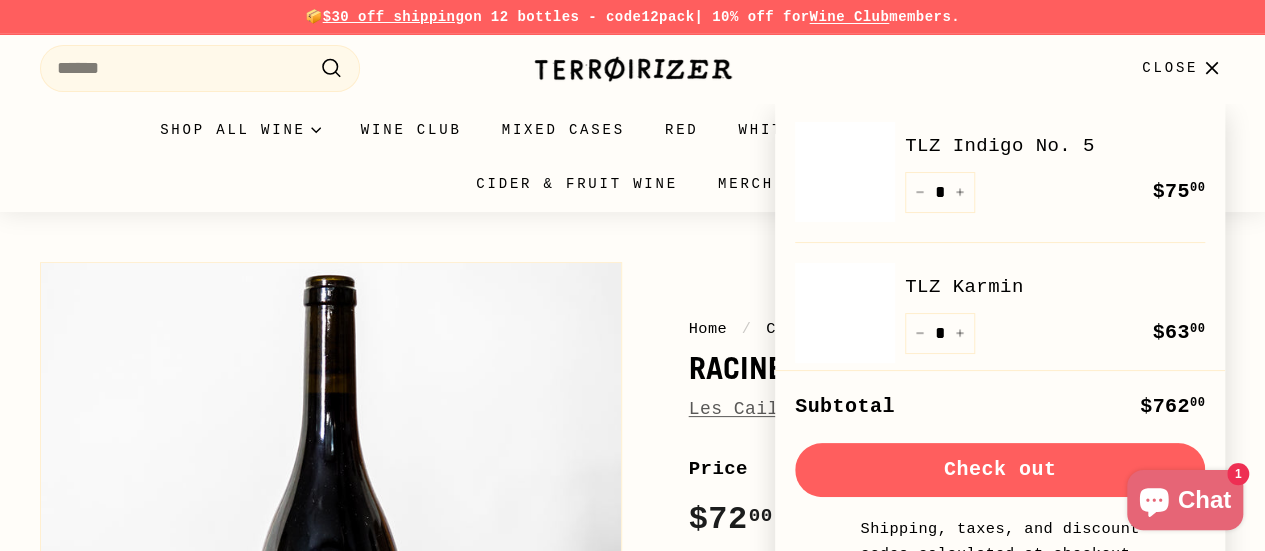 scroll, scrollTop: 422, scrollLeft: 0, axis: vertical 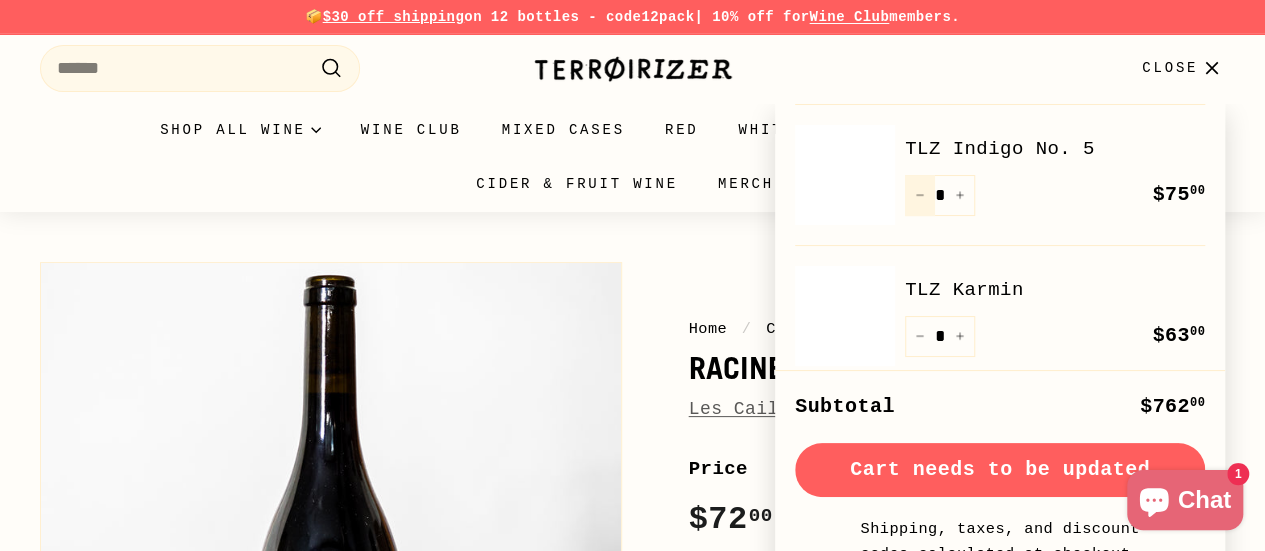 click on "−" at bounding box center [920, 195] 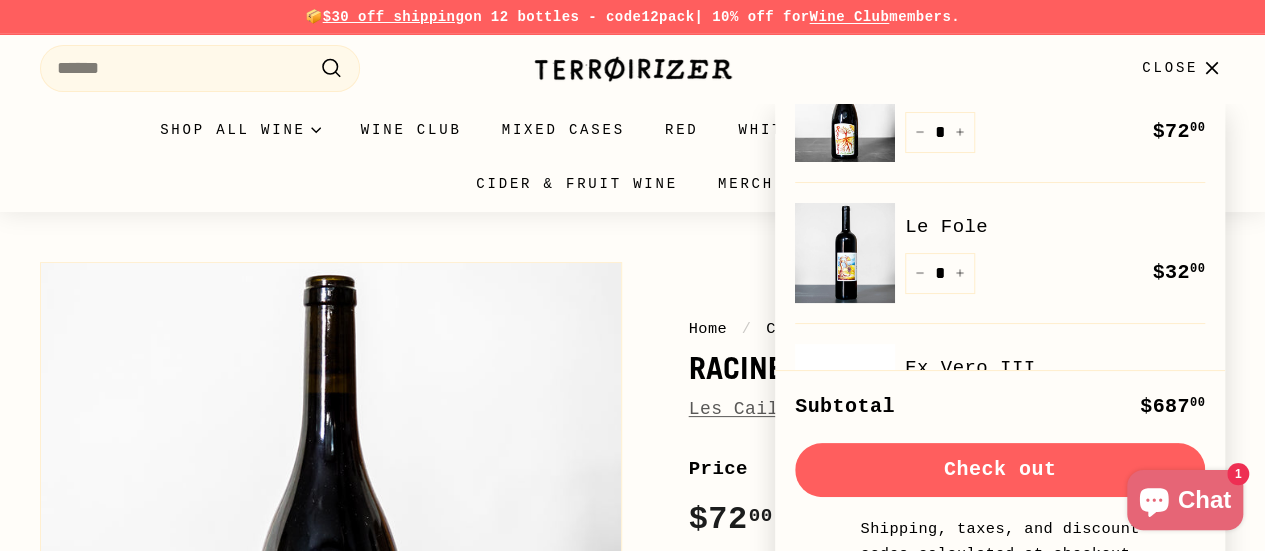scroll, scrollTop: 0, scrollLeft: 0, axis: both 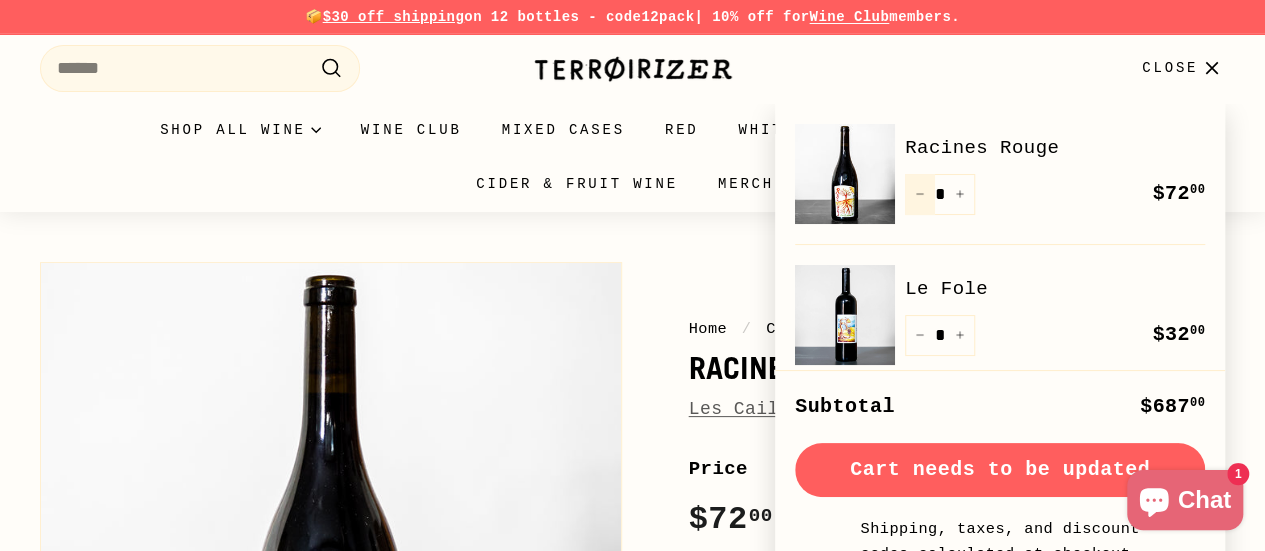 click 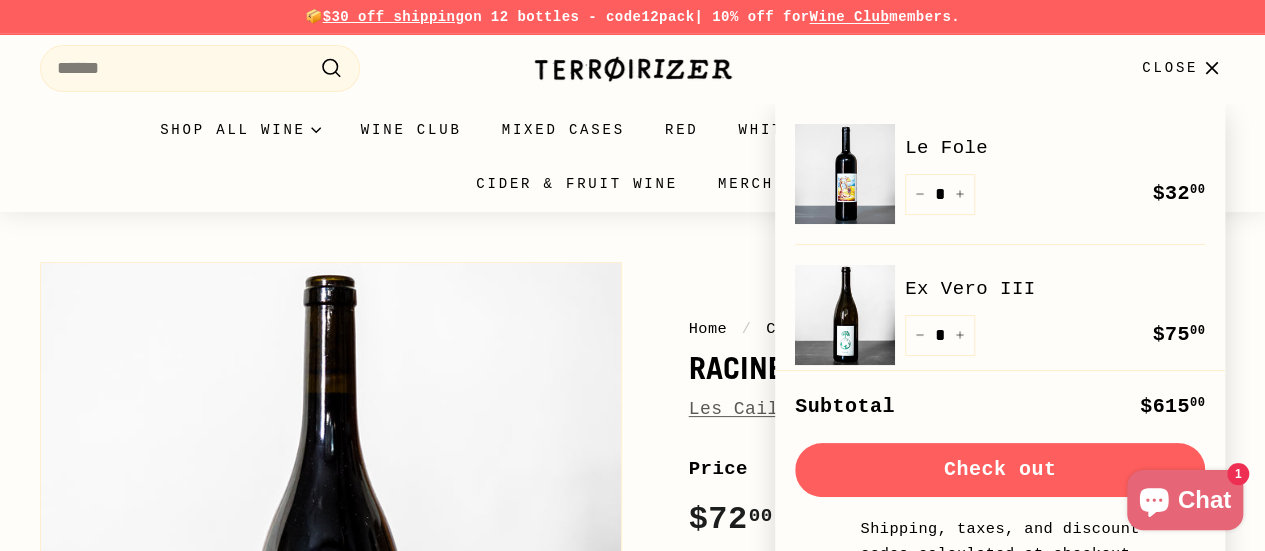 click on "Close" at bounding box center [1170, 68] 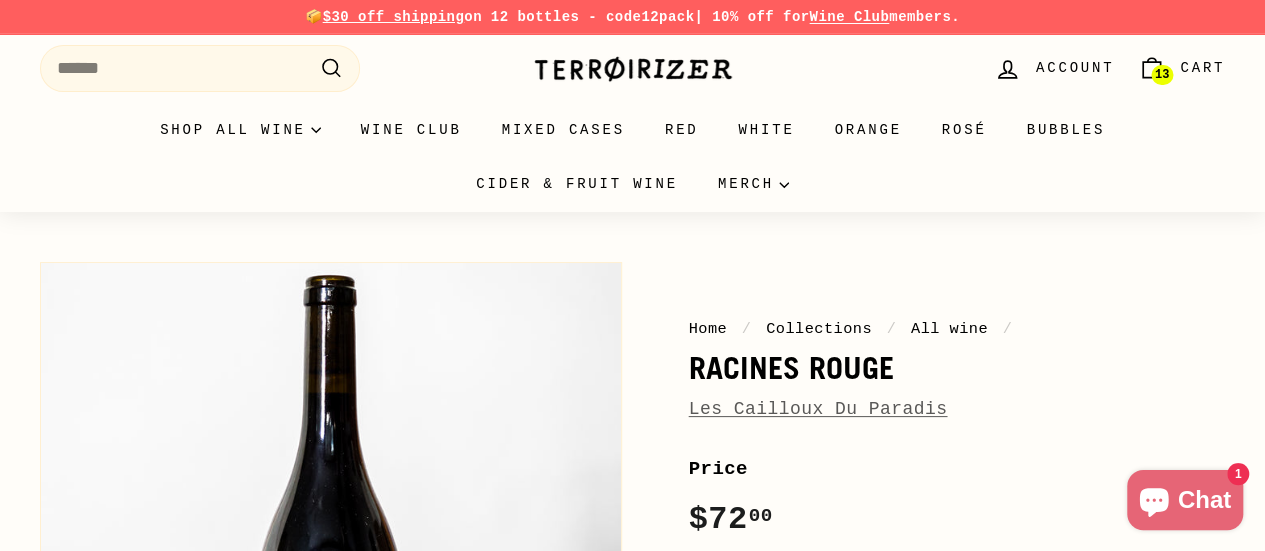 click on "Cart" at bounding box center (1202, 68) 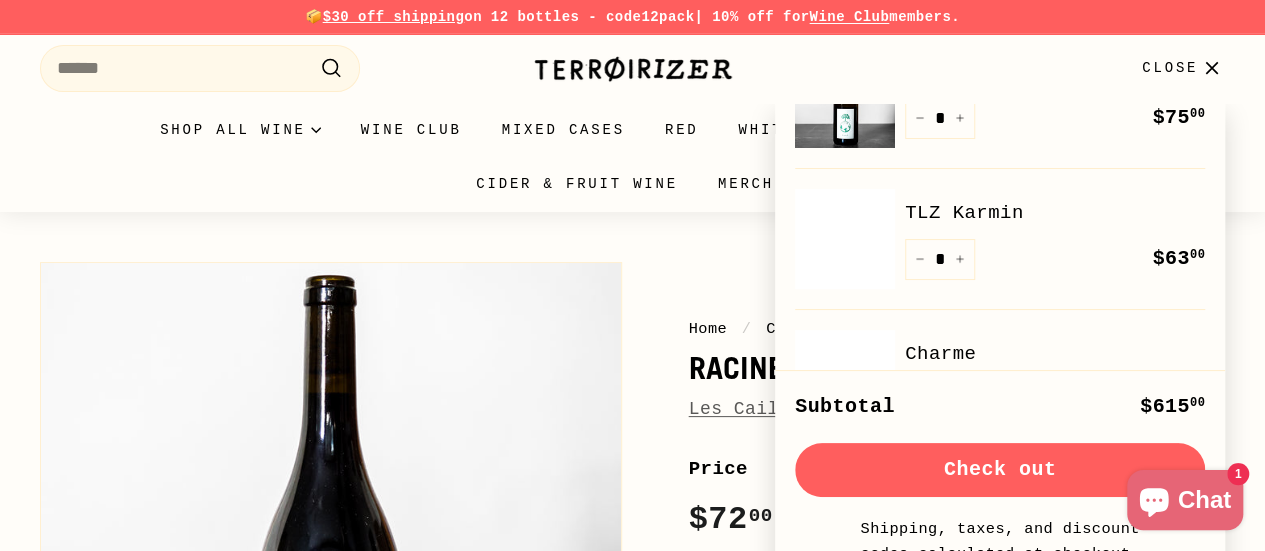 scroll, scrollTop: 145, scrollLeft: 0, axis: vertical 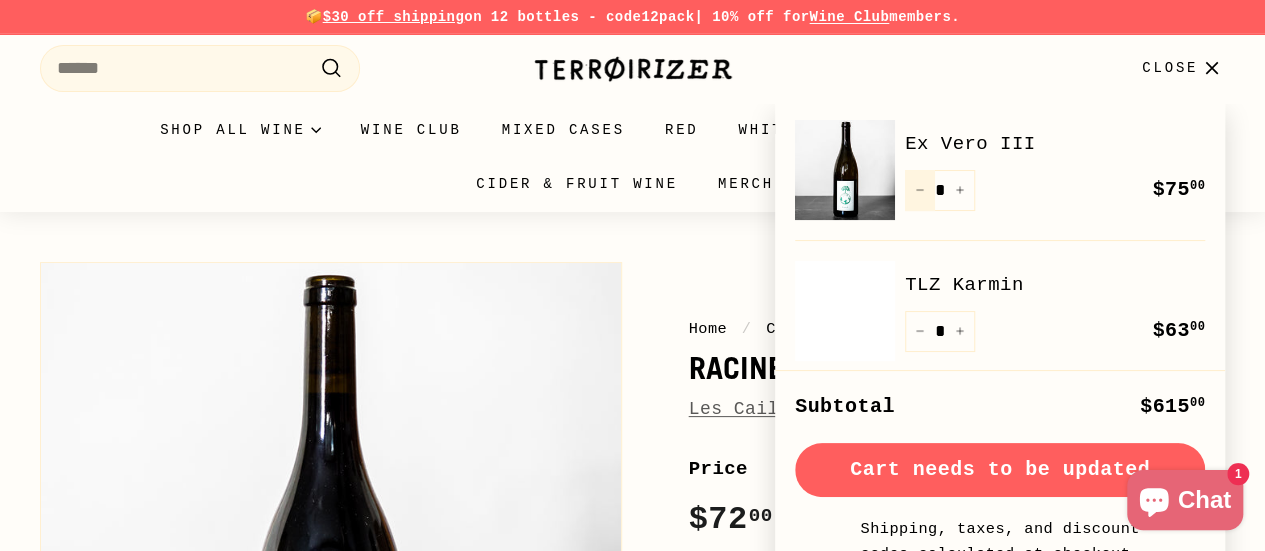 click 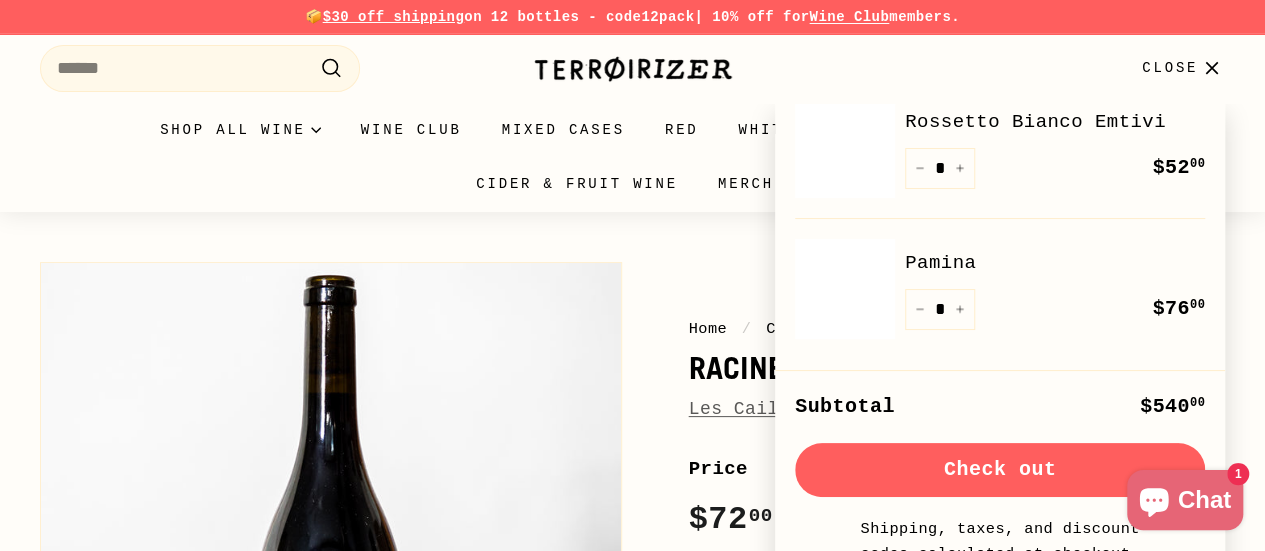 scroll, scrollTop: 869, scrollLeft: 0, axis: vertical 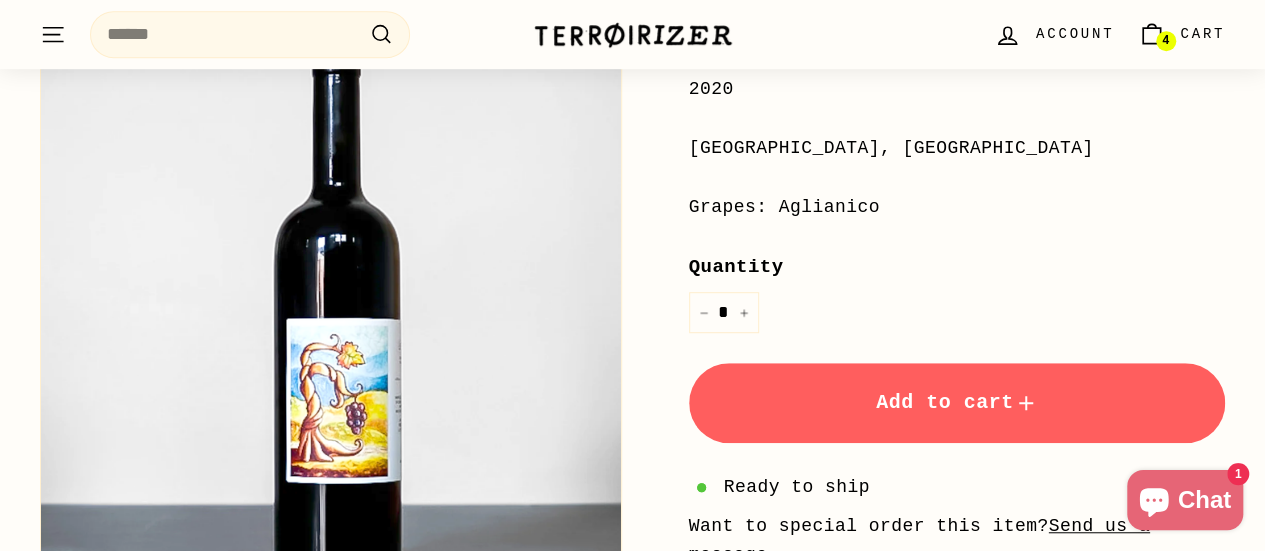 click on "Add to cart" at bounding box center [957, 403] 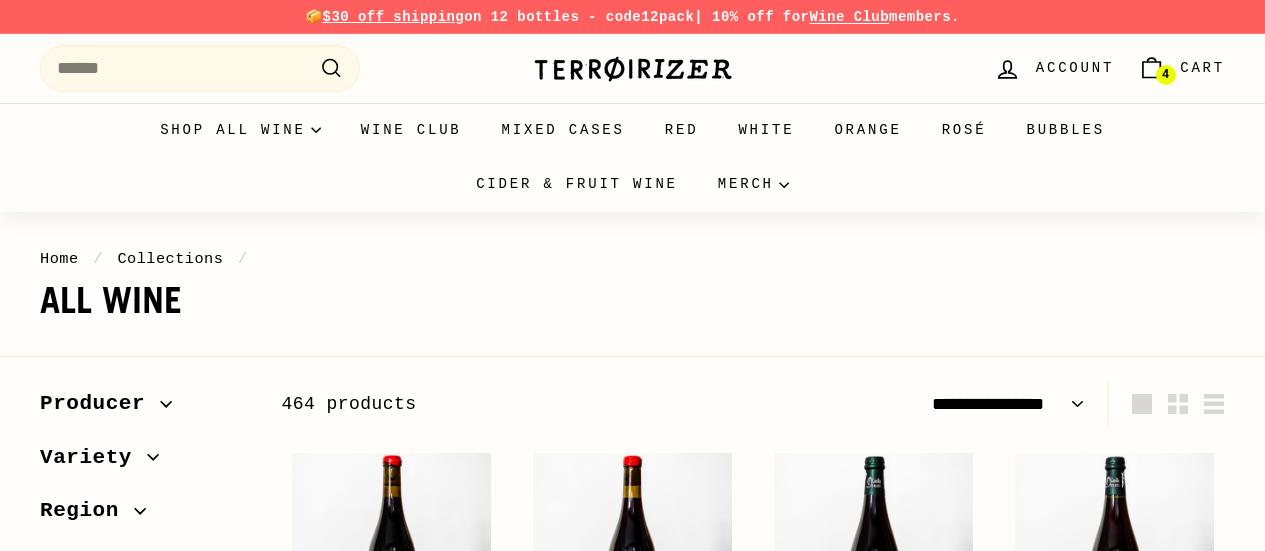select on "**********" 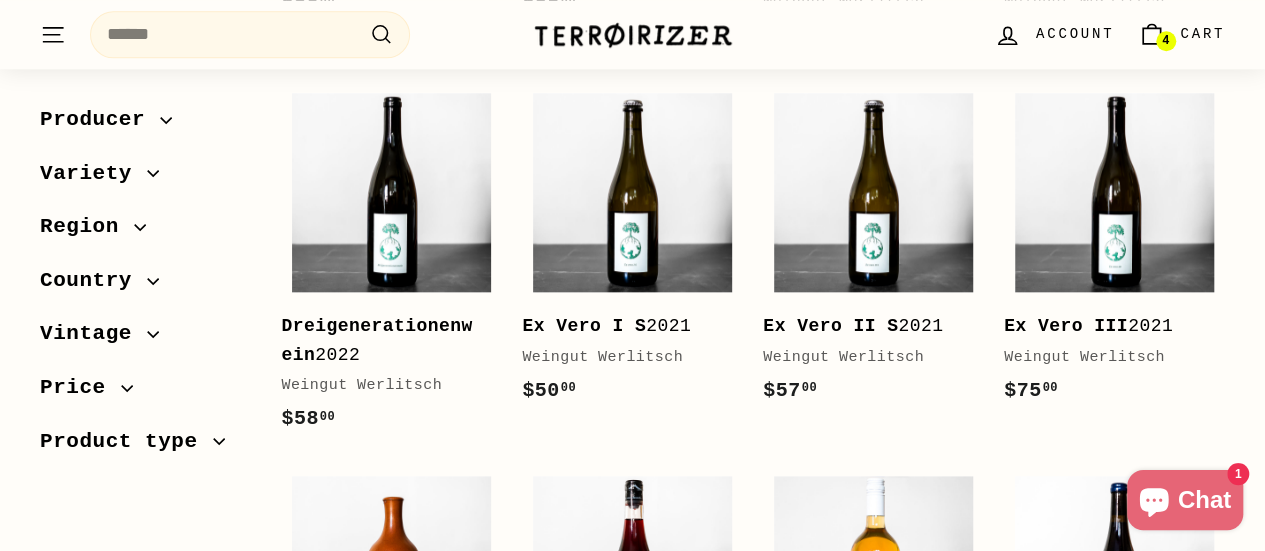 scroll, scrollTop: 1099, scrollLeft: 0, axis: vertical 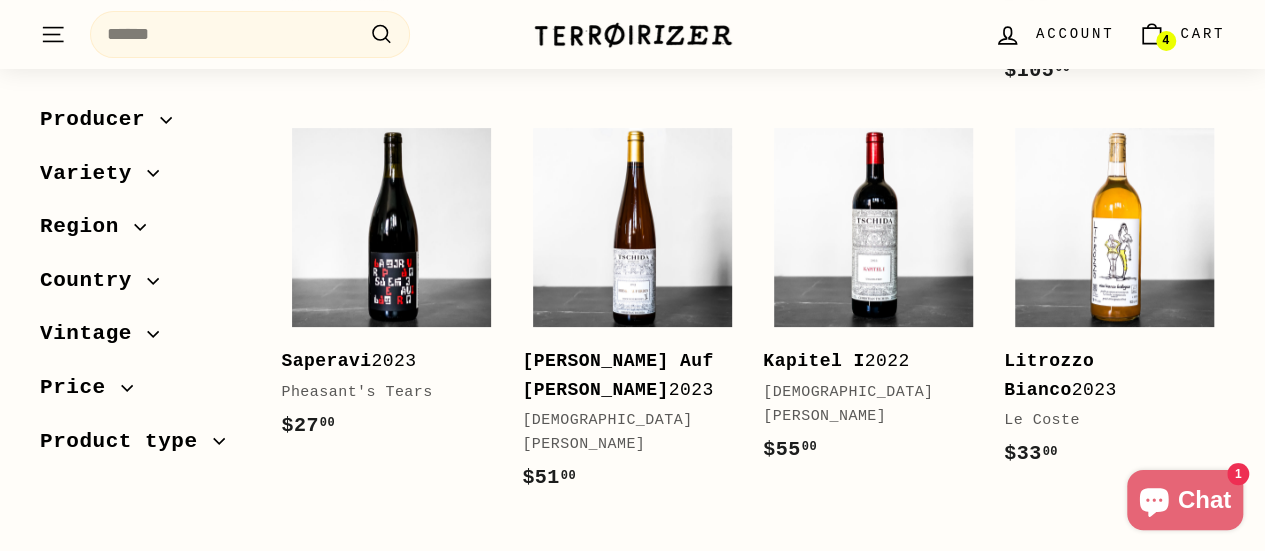 click on "icon-chevron
Next" at bounding box center [914, 607] 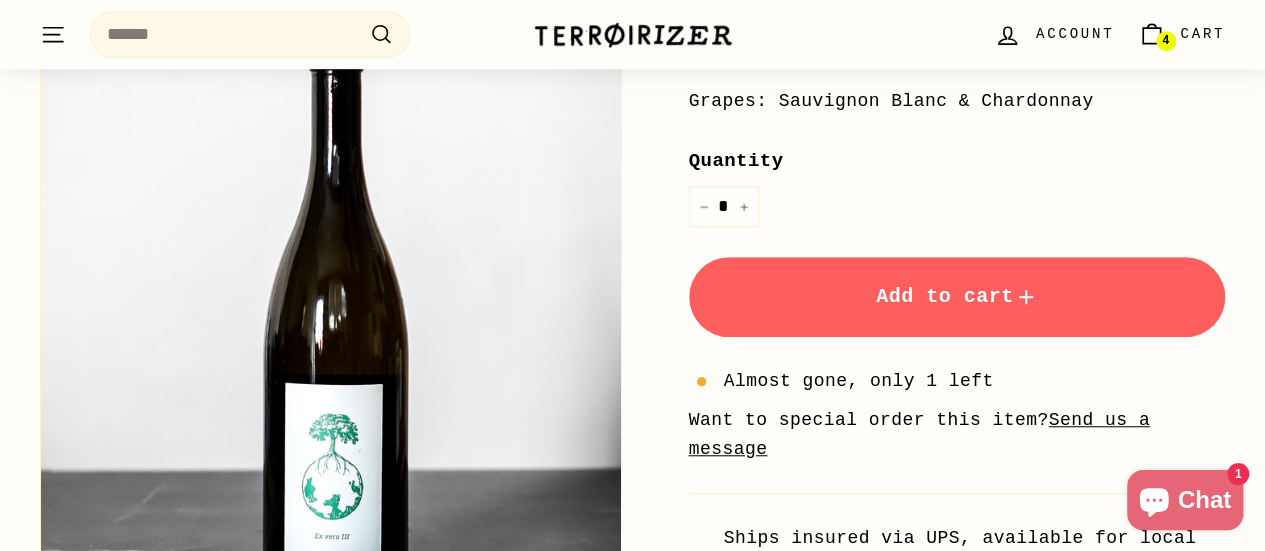 scroll, scrollTop: 610, scrollLeft: 0, axis: vertical 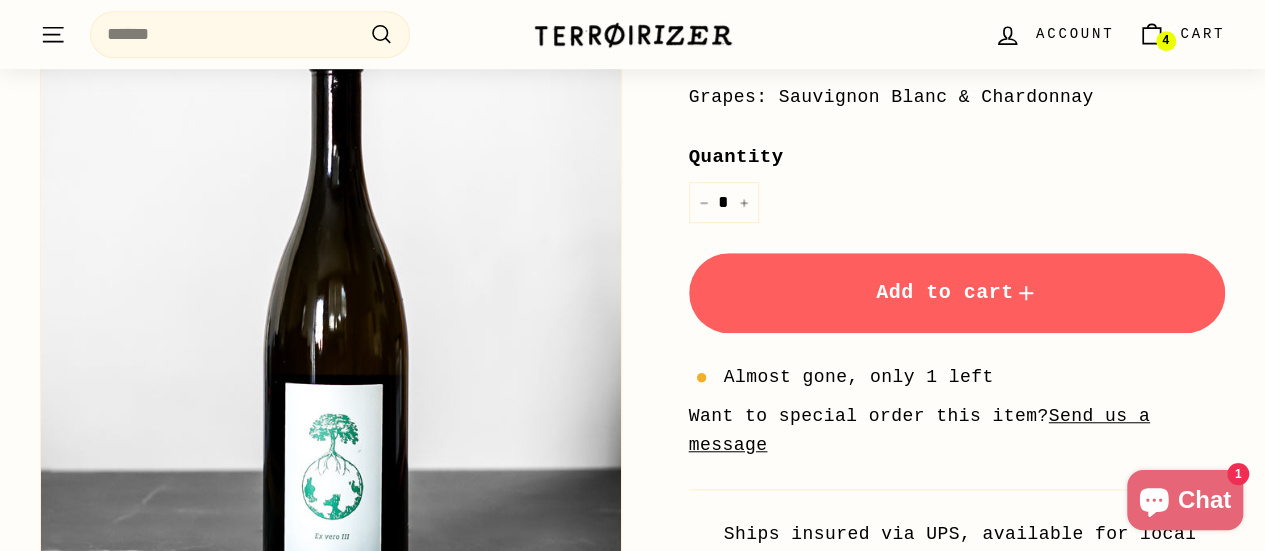 click on "**********" at bounding box center (957, 269) 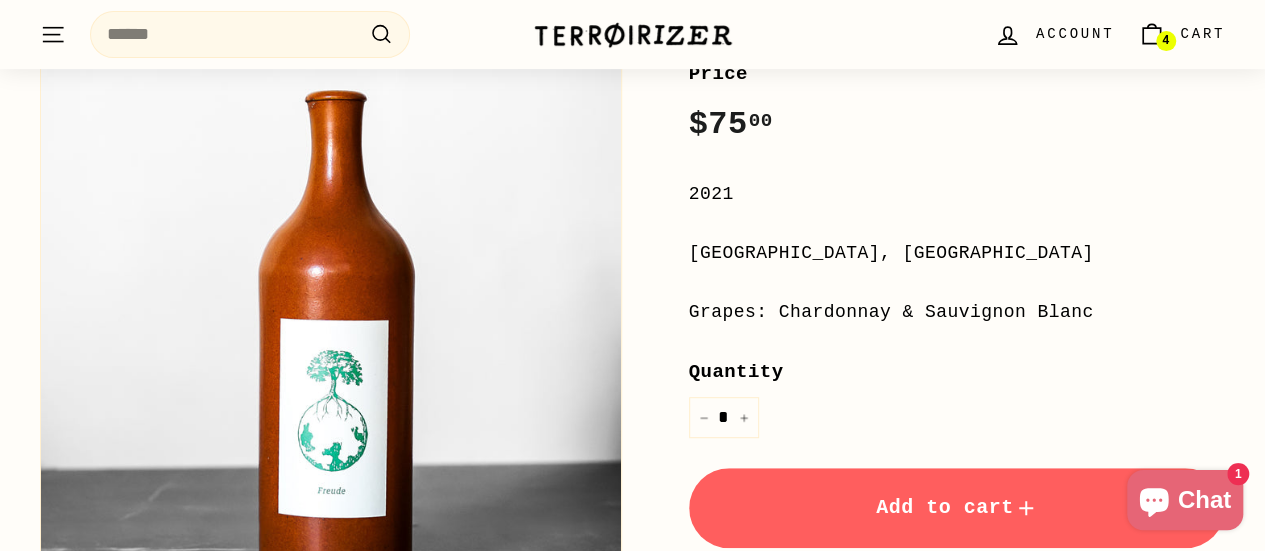 scroll, scrollTop: 396, scrollLeft: 0, axis: vertical 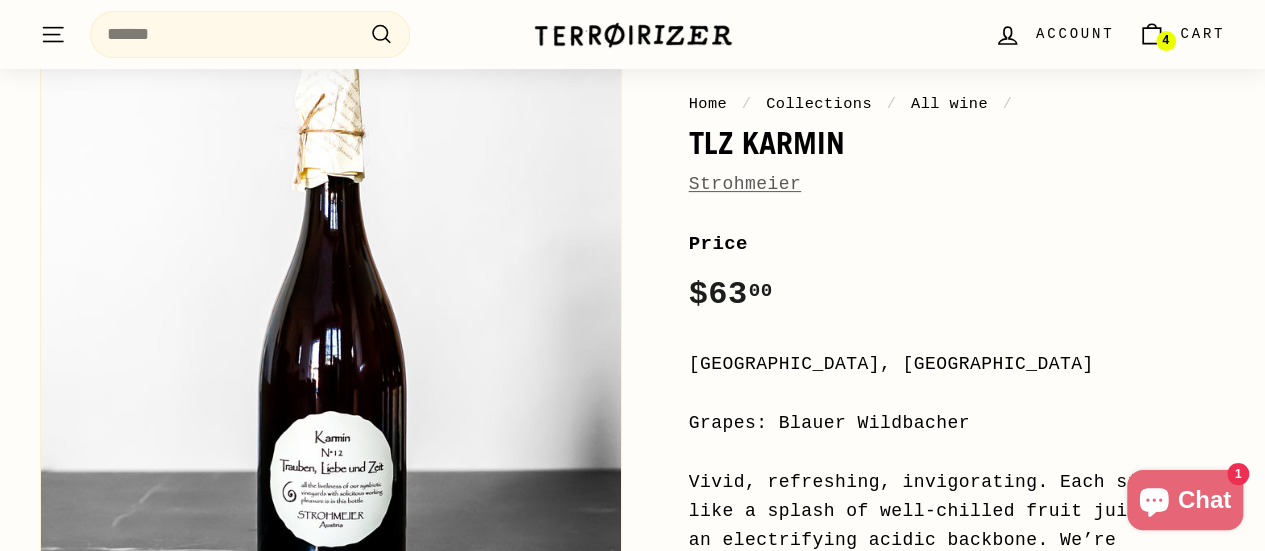 click on "Strohmeier" at bounding box center (745, 184) 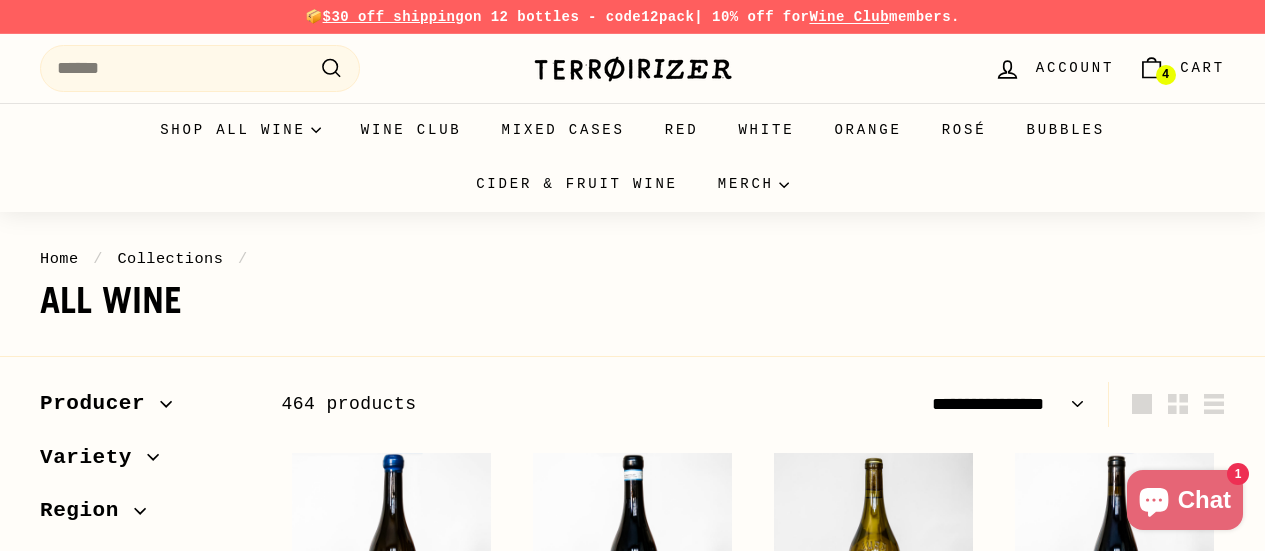 select on "**********" 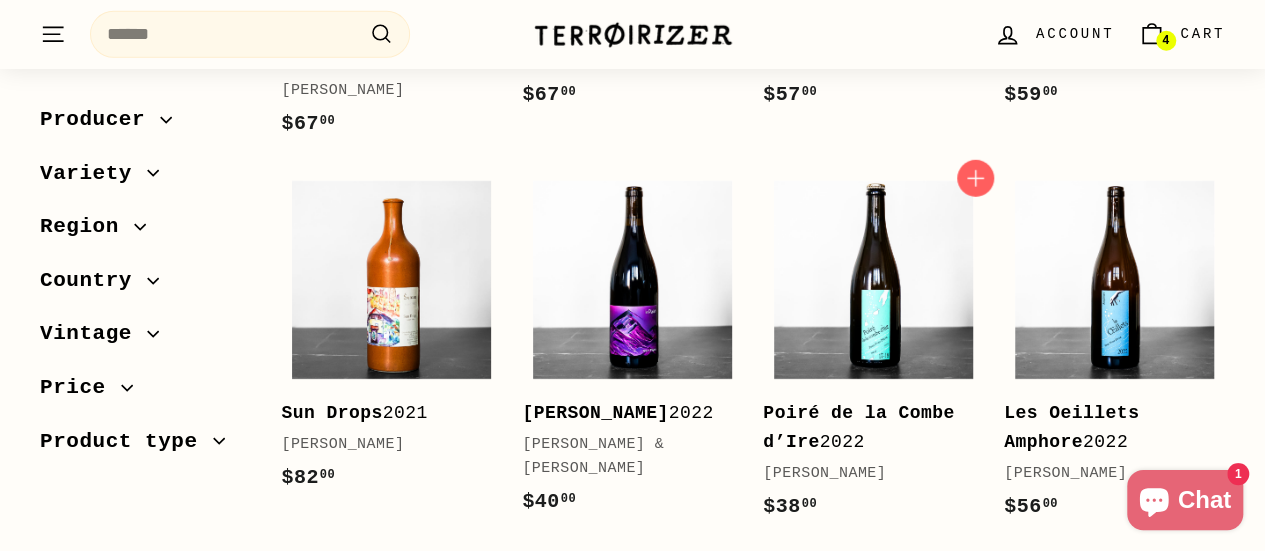 scroll, scrollTop: 2571, scrollLeft: 0, axis: vertical 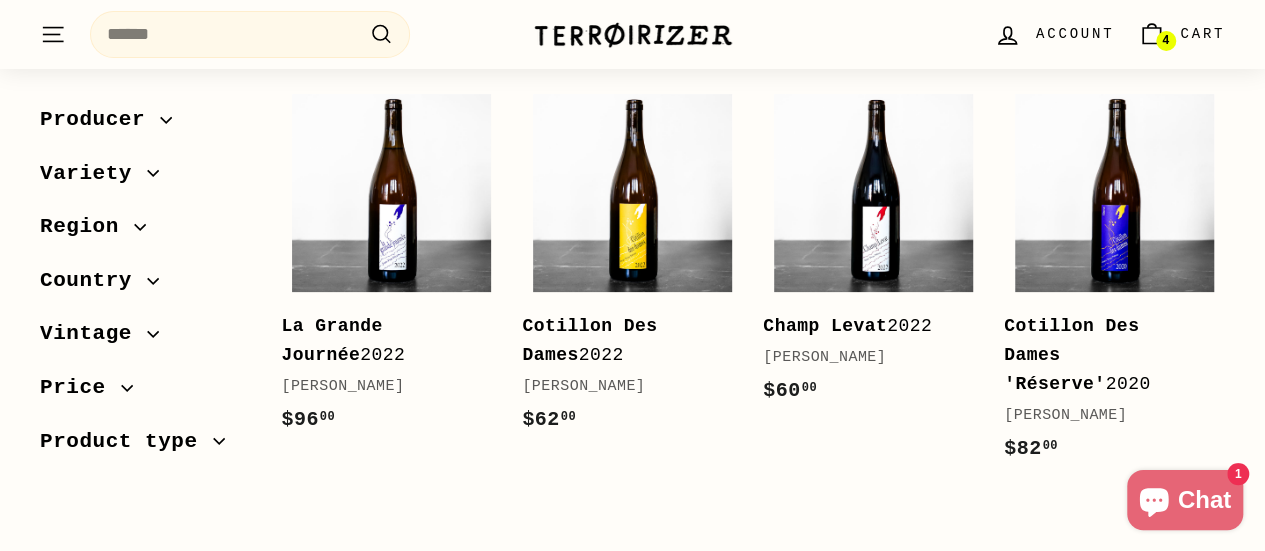click on "4" at bounding box center (759, 577) 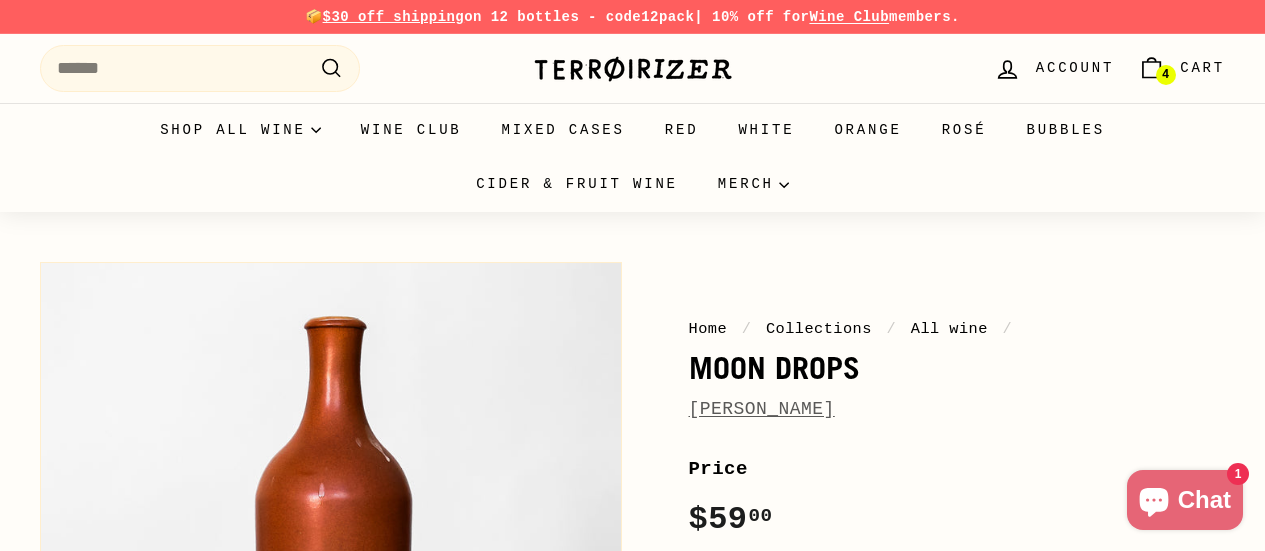 scroll, scrollTop: 0, scrollLeft: 0, axis: both 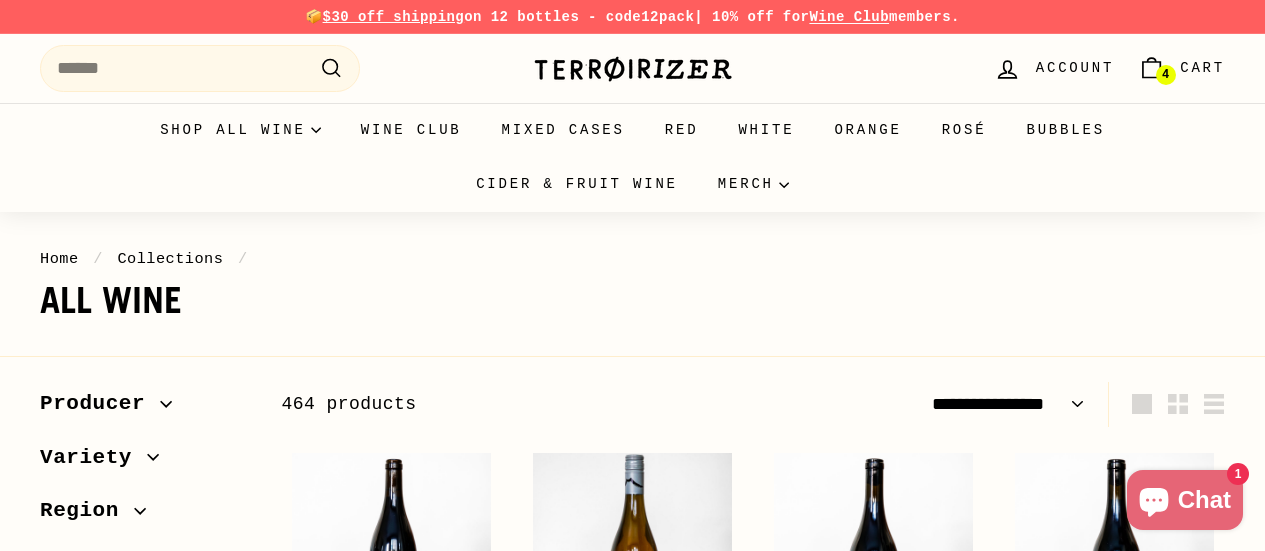 select on "**********" 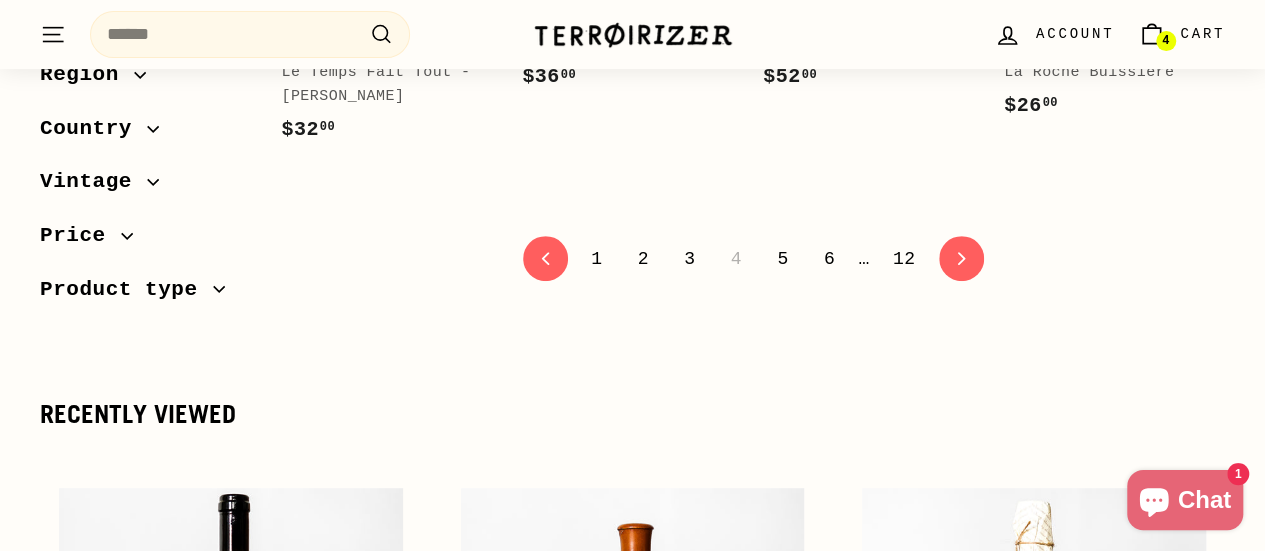 scroll, scrollTop: 4058, scrollLeft: 0, axis: vertical 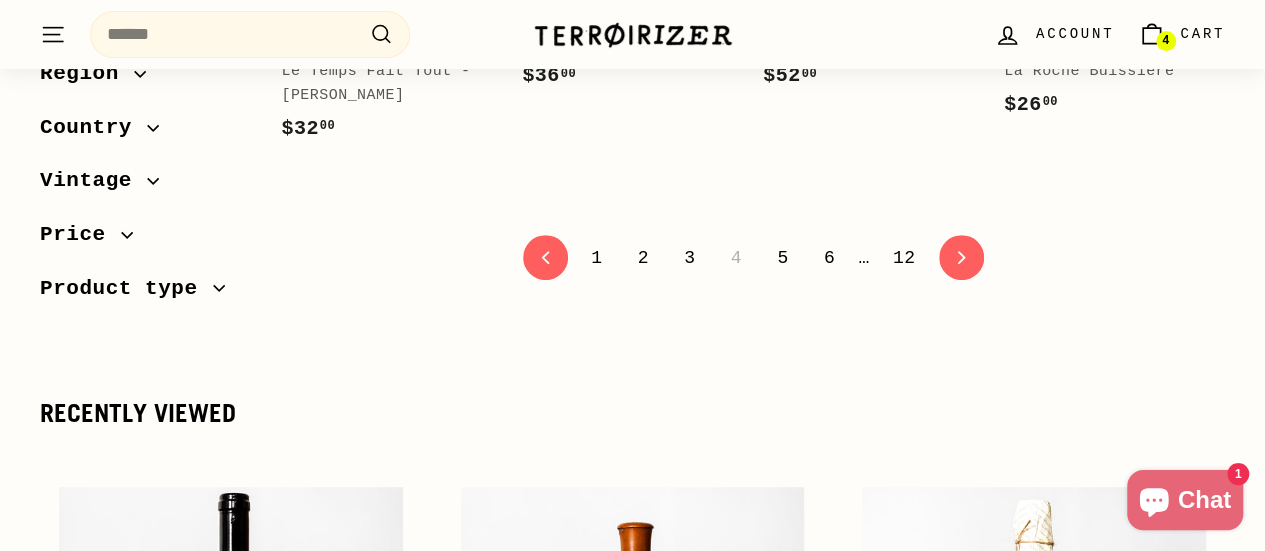 click on "5" at bounding box center [782, 258] 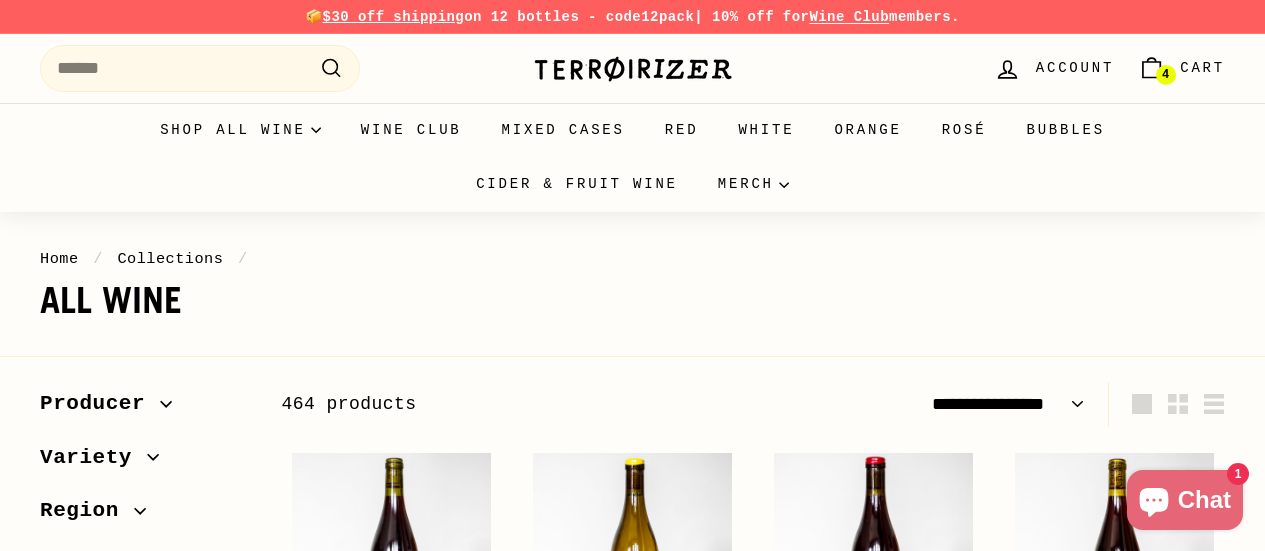 select on "**********" 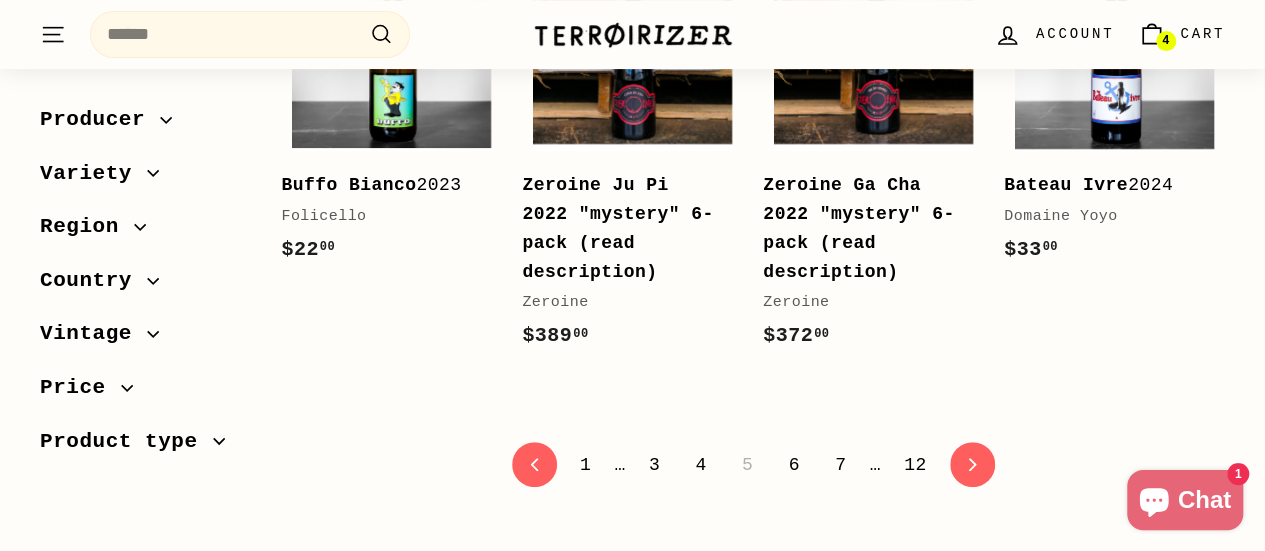 scroll, scrollTop: 4103, scrollLeft: 0, axis: vertical 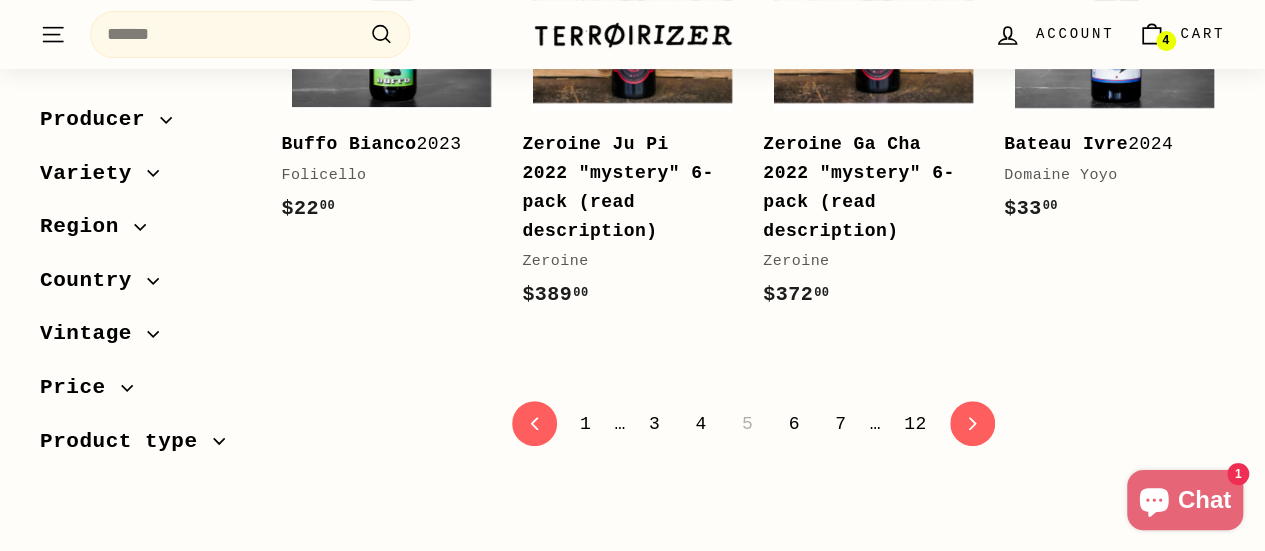 click on "6" at bounding box center (793, 424) 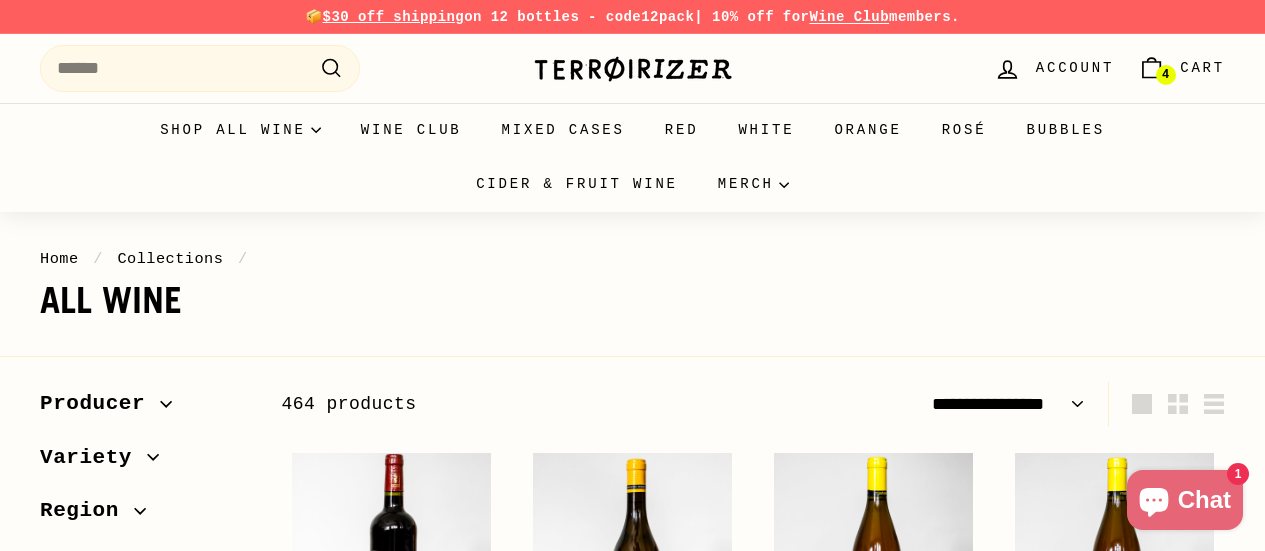 select on "**********" 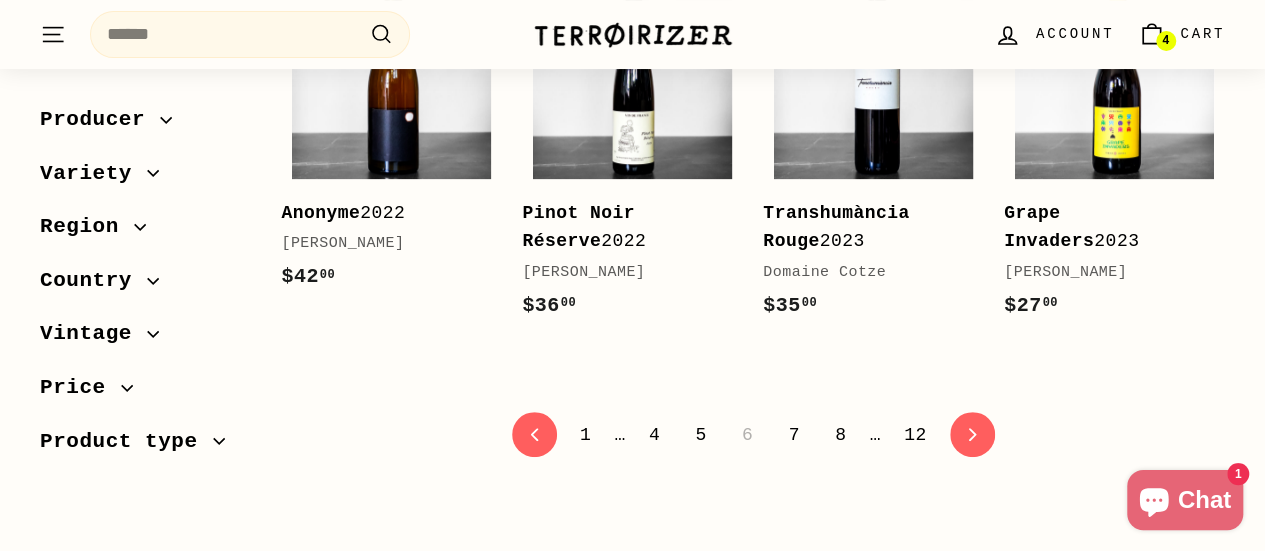 scroll, scrollTop: 3910, scrollLeft: 0, axis: vertical 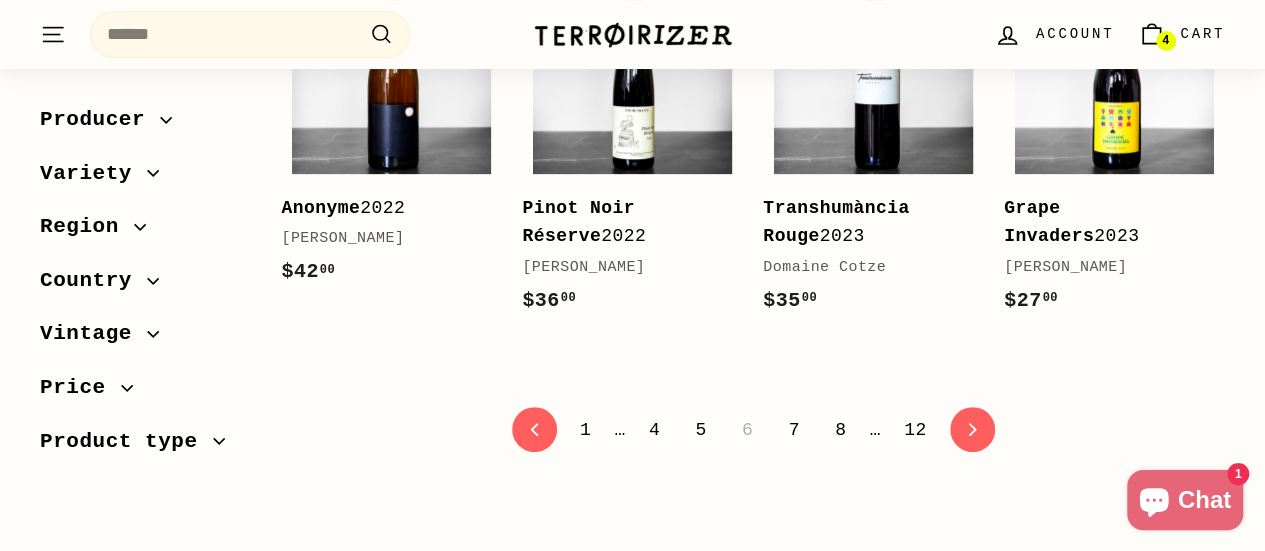 click on "7" at bounding box center (793, 430) 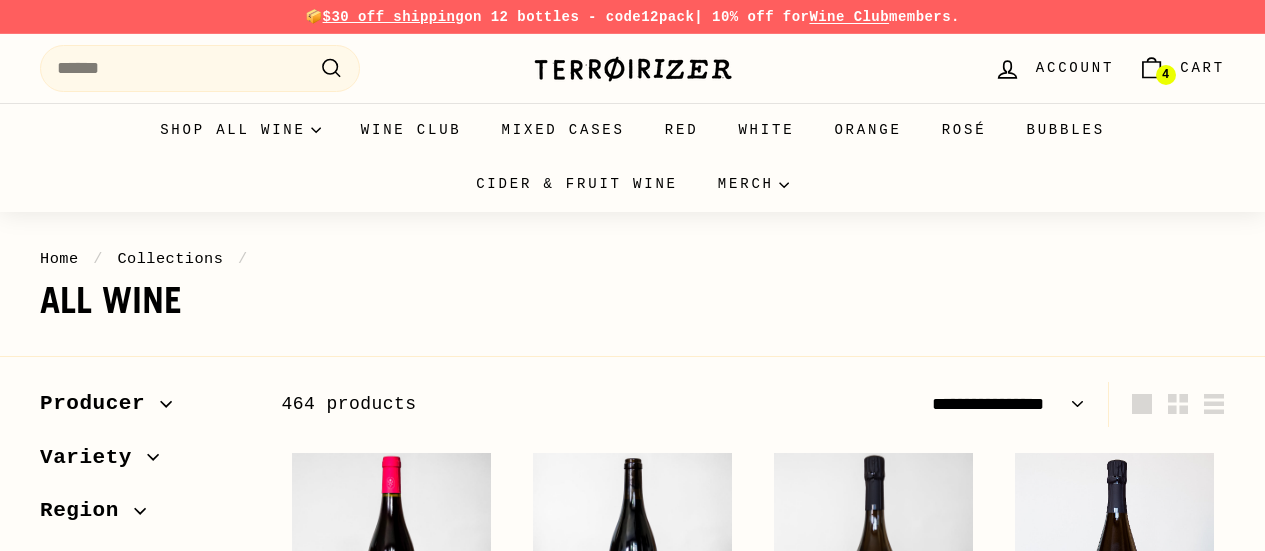 select on "**********" 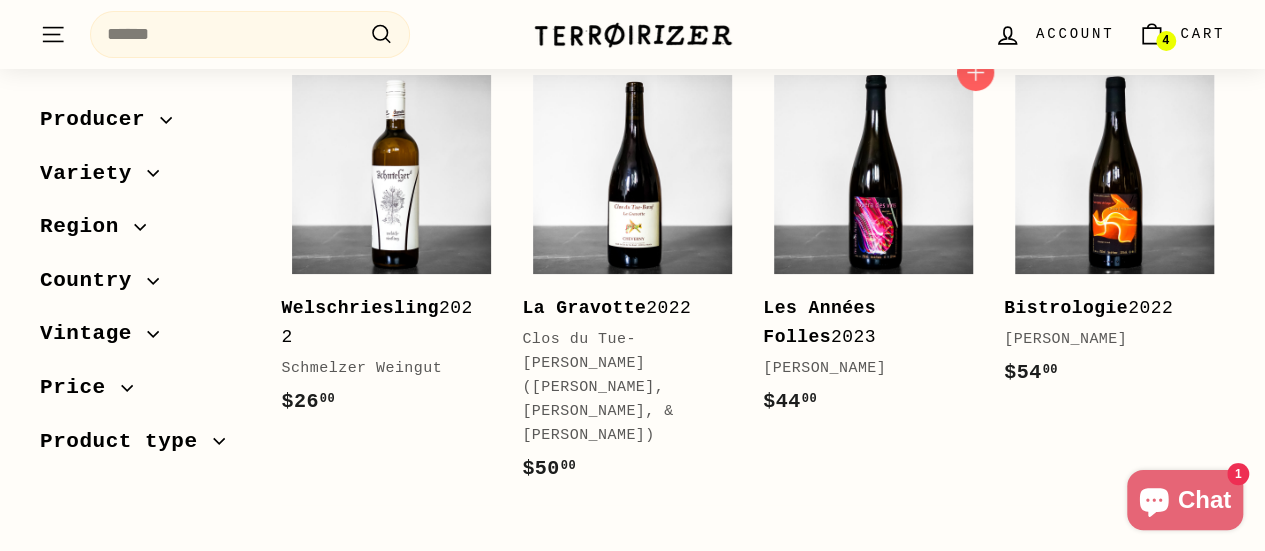 scroll, scrollTop: 3825, scrollLeft: 0, axis: vertical 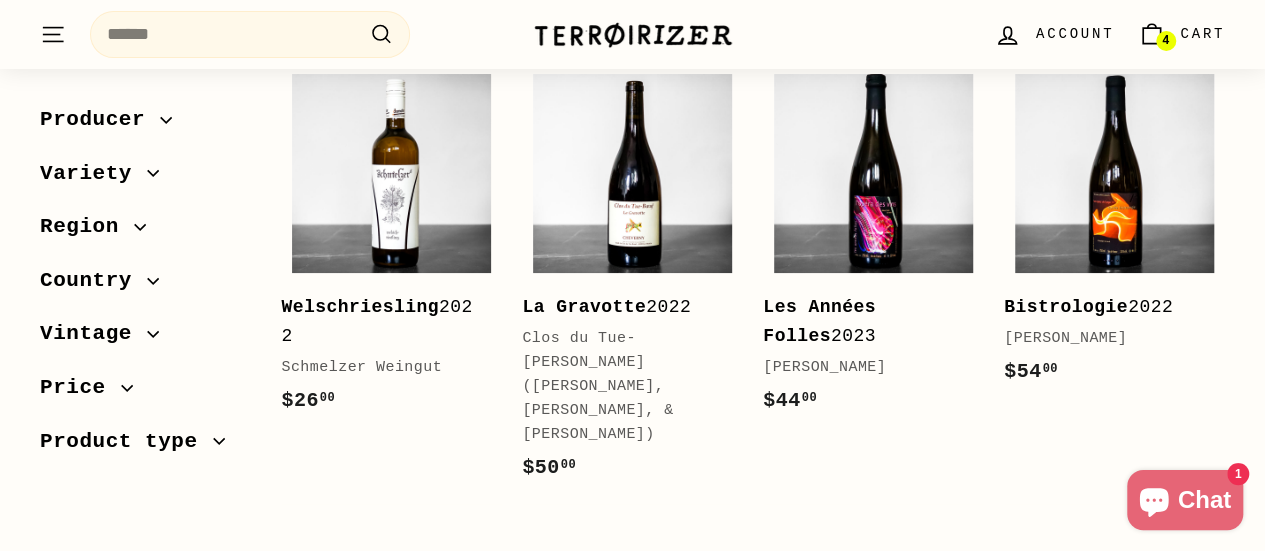click on "8" at bounding box center (793, 596) 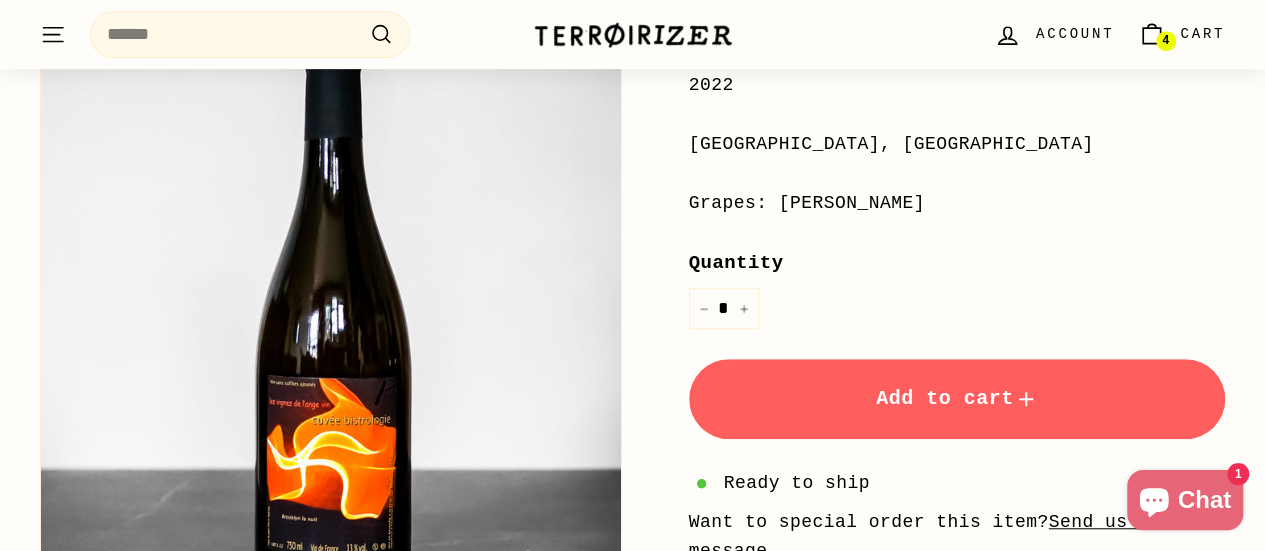 scroll, scrollTop: 529, scrollLeft: 0, axis: vertical 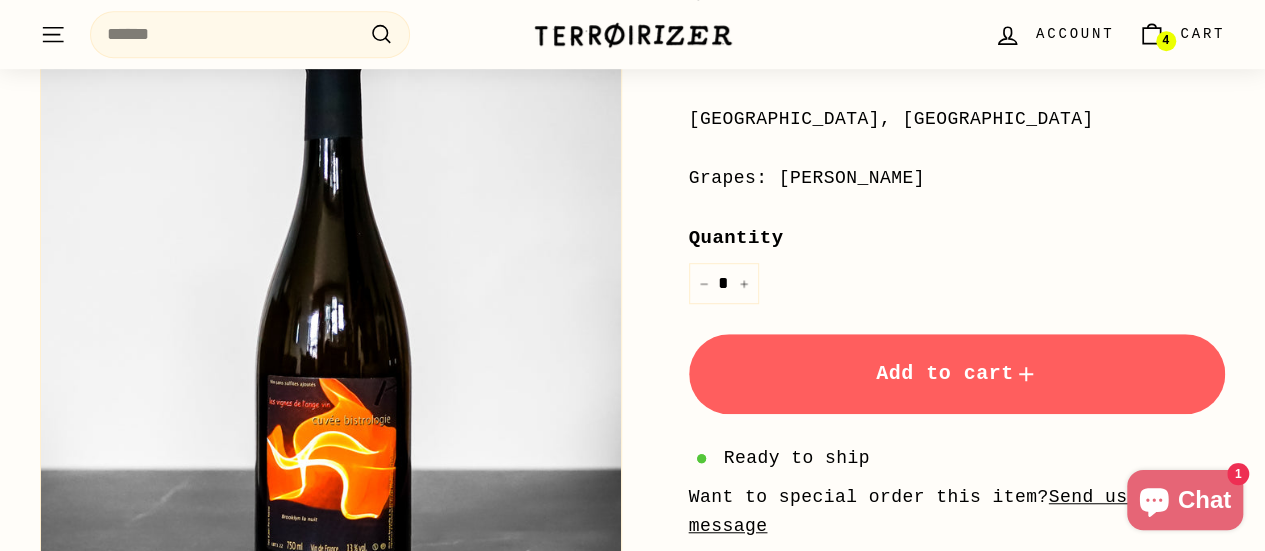 click on "Add to cart" at bounding box center [957, 374] 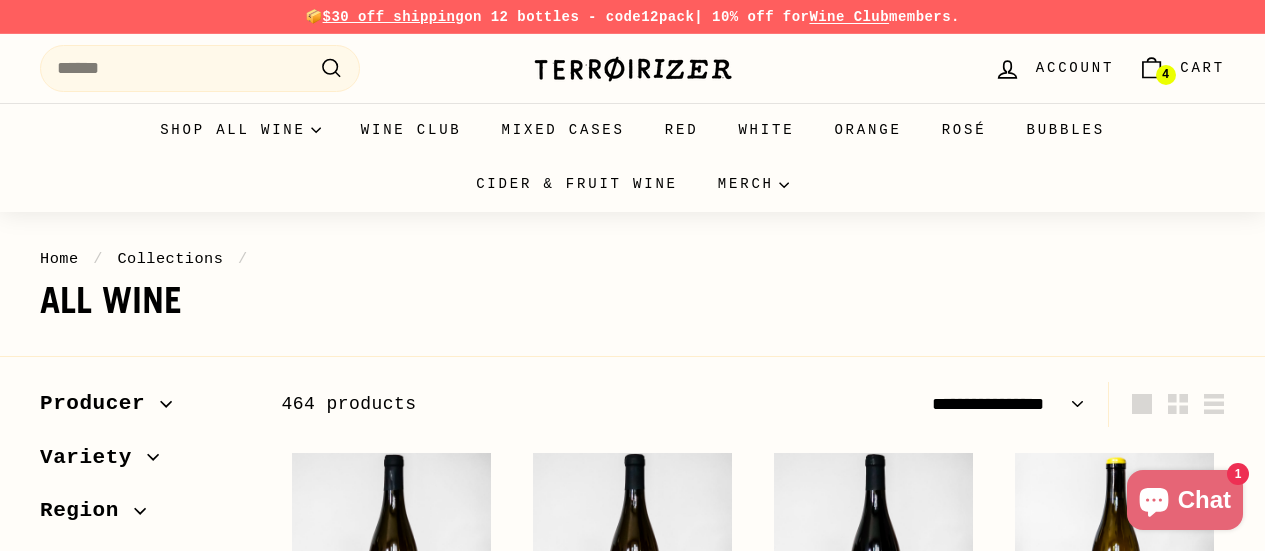 select on "**********" 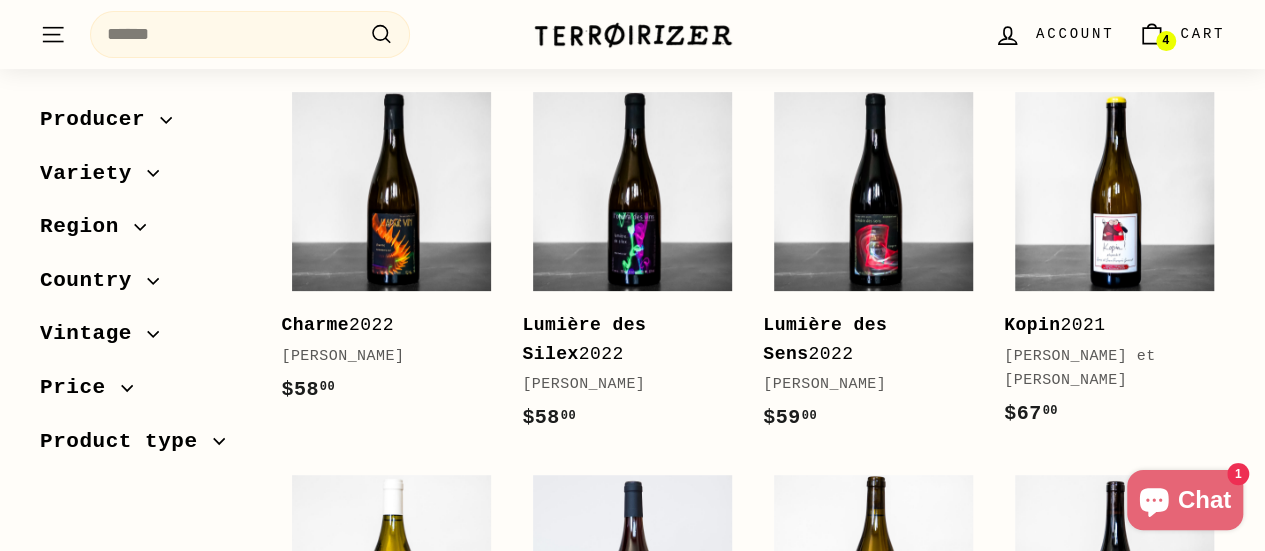 scroll, scrollTop: 365, scrollLeft: 0, axis: vertical 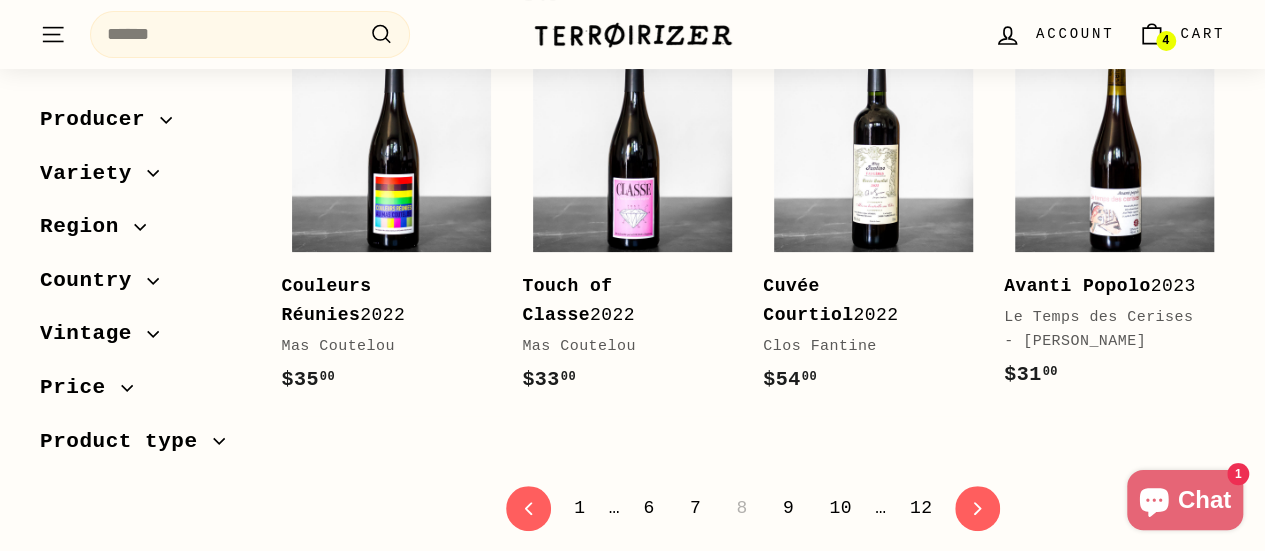 click on "9" at bounding box center (788, 508) 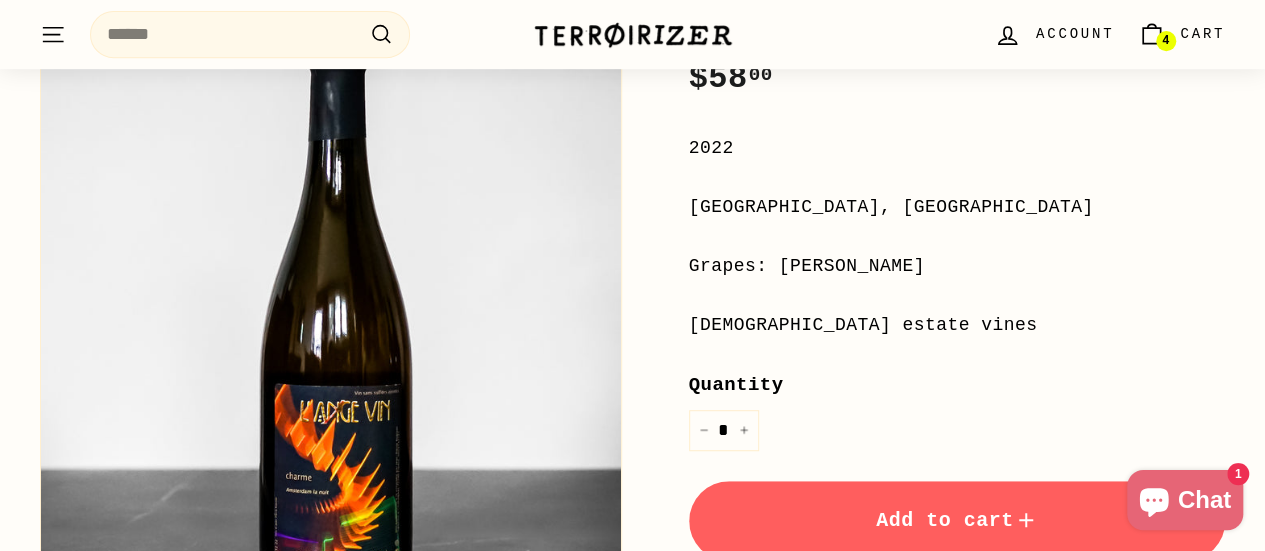 scroll, scrollTop: 583, scrollLeft: 0, axis: vertical 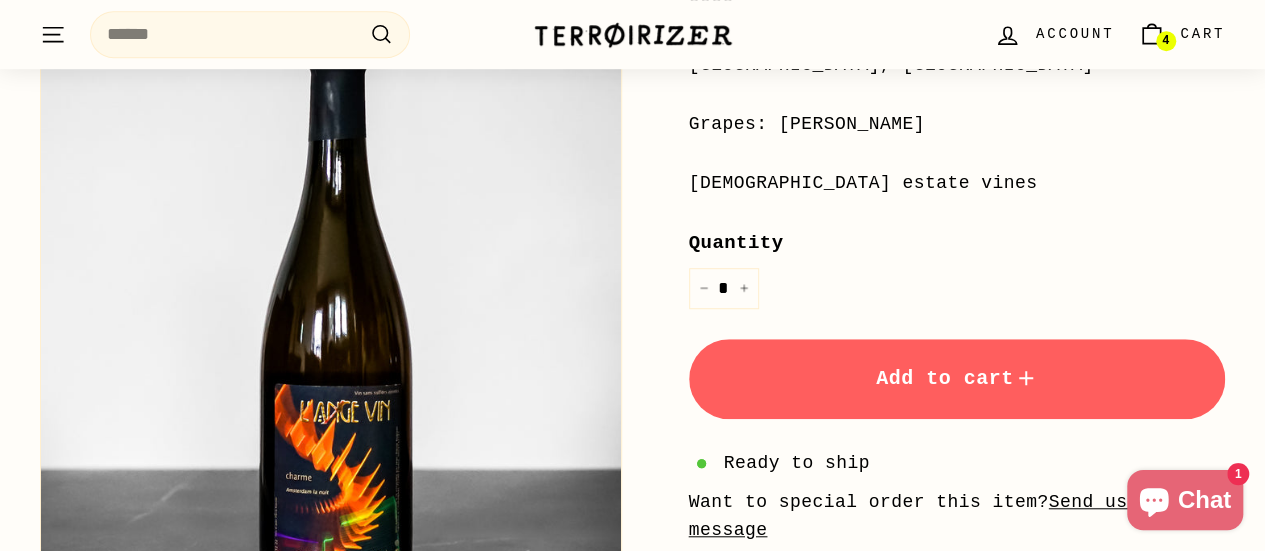 click on "**********" at bounding box center [957, 325] 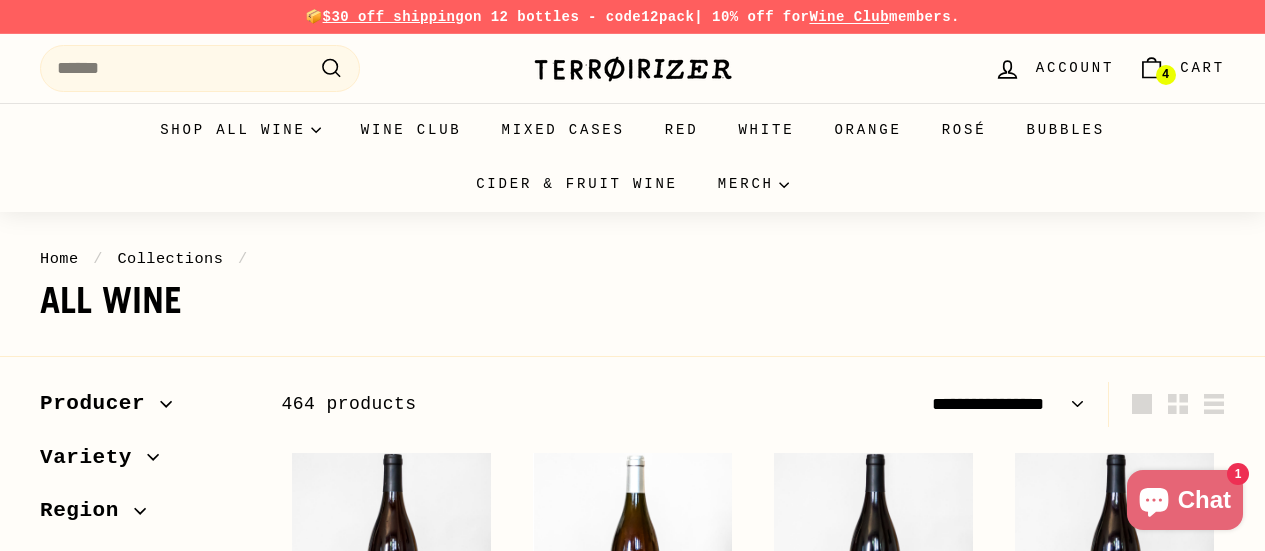 select on "**********" 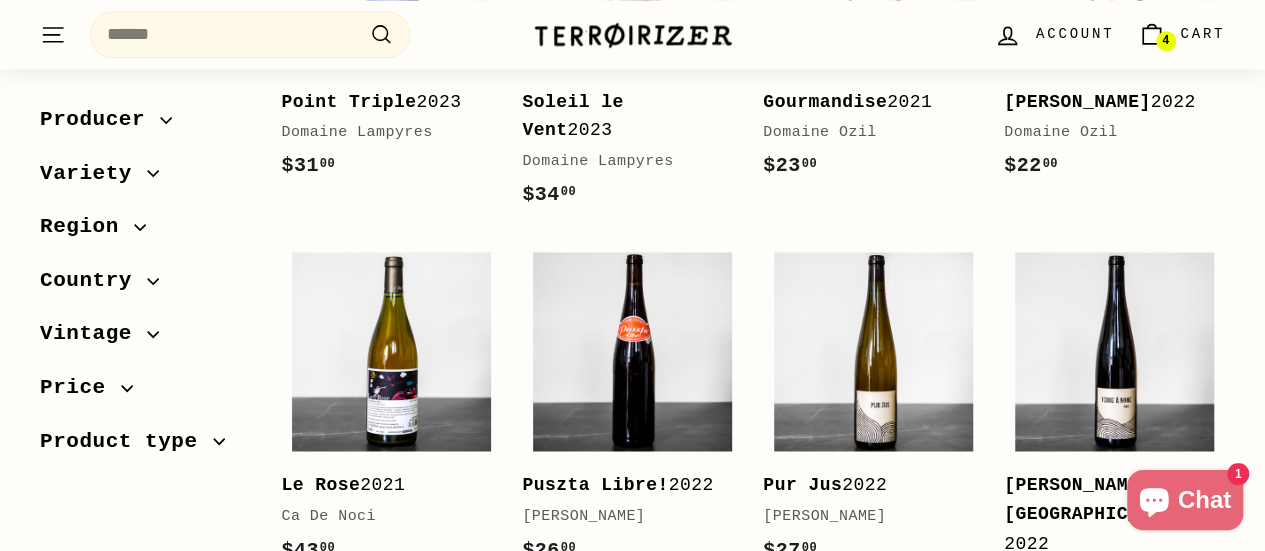 scroll, scrollTop: 1088, scrollLeft: 0, axis: vertical 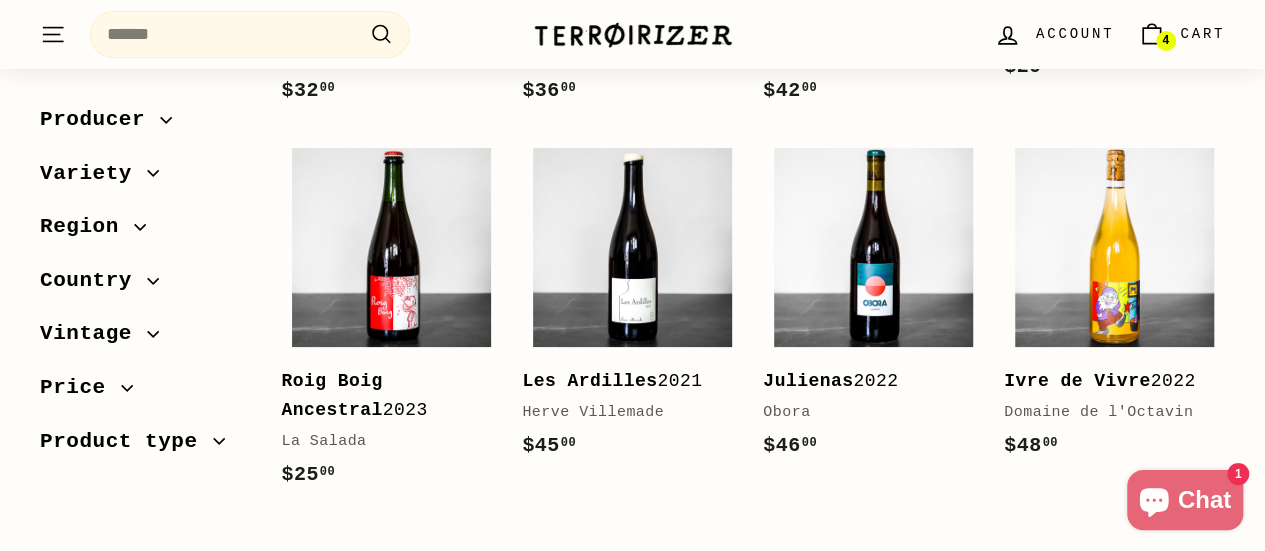 click on "10" at bounding box center [799, 603] 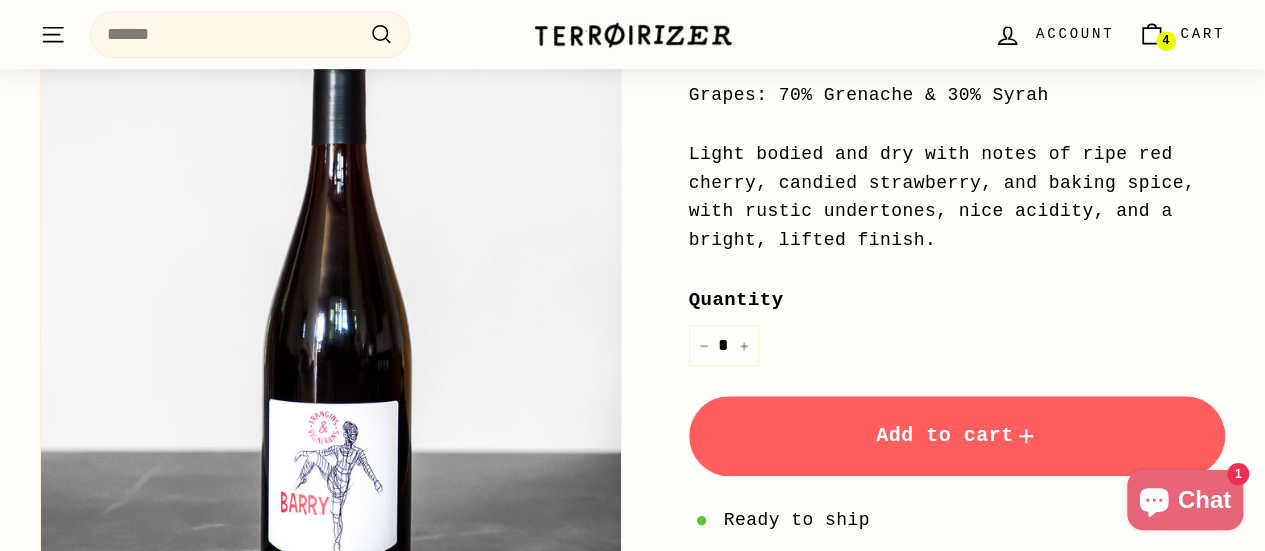 scroll, scrollTop: 613, scrollLeft: 0, axis: vertical 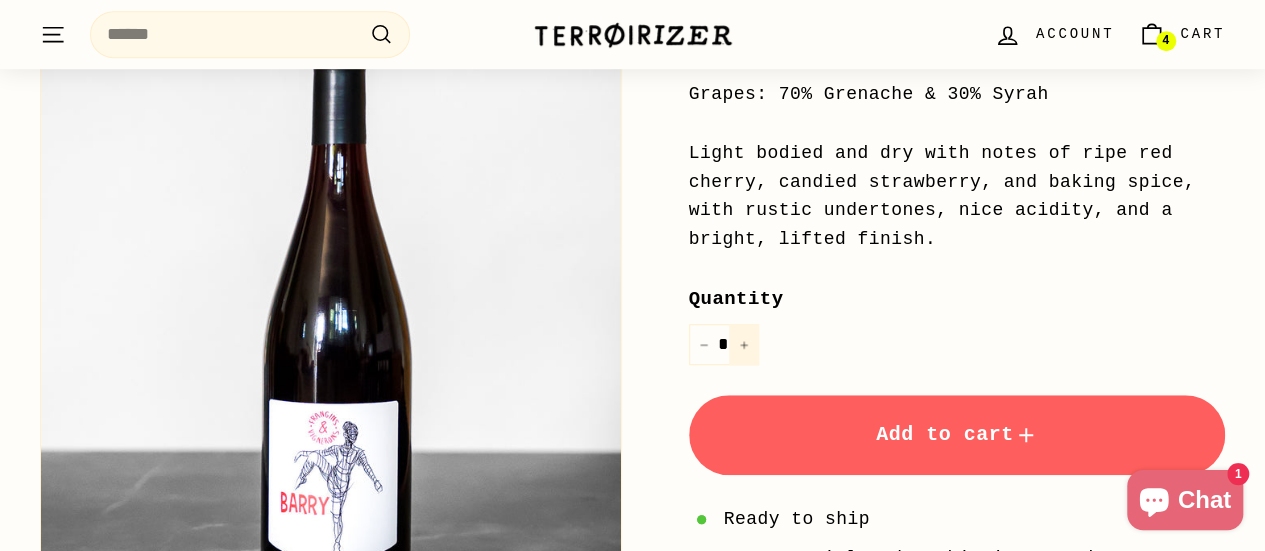 click on "+" at bounding box center (744, 344) 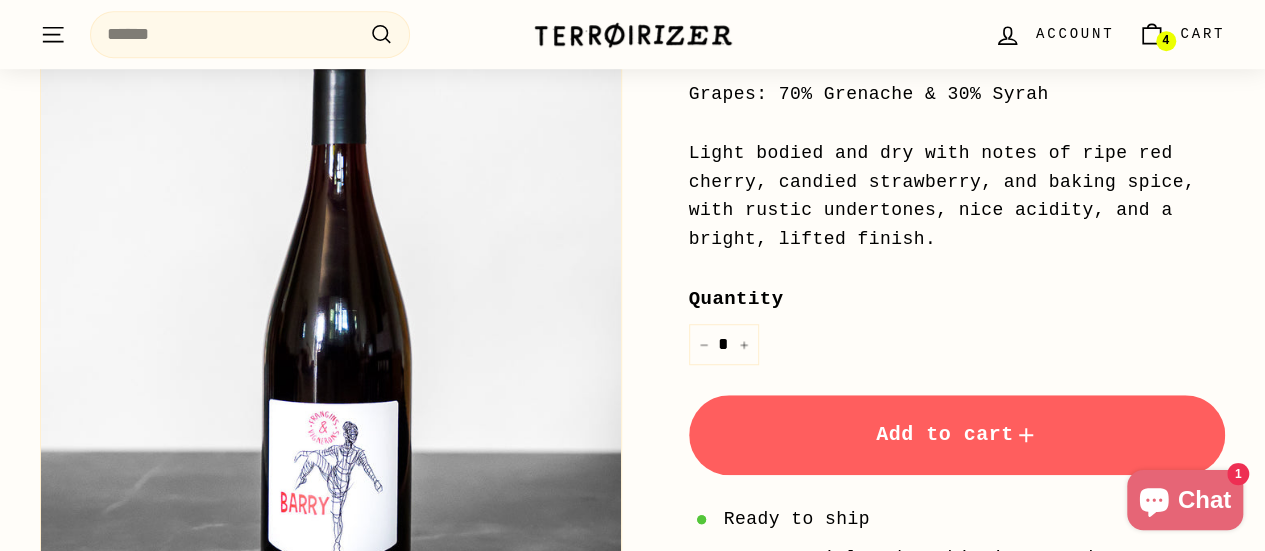 click on "Add to cart" at bounding box center (957, 435) 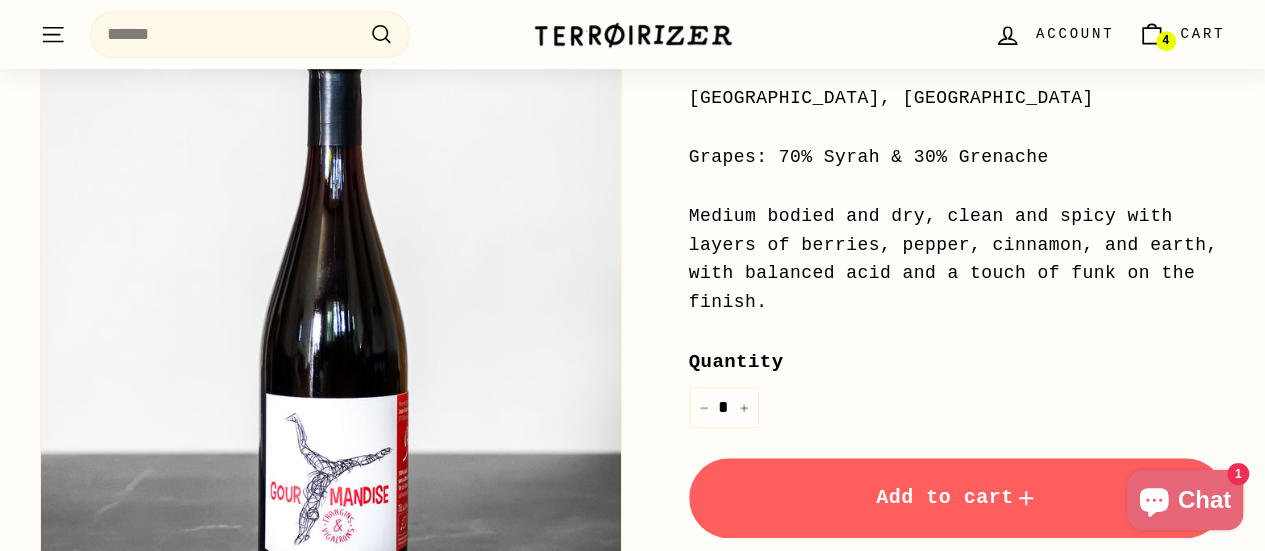 scroll, scrollTop: 551, scrollLeft: 0, axis: vertical 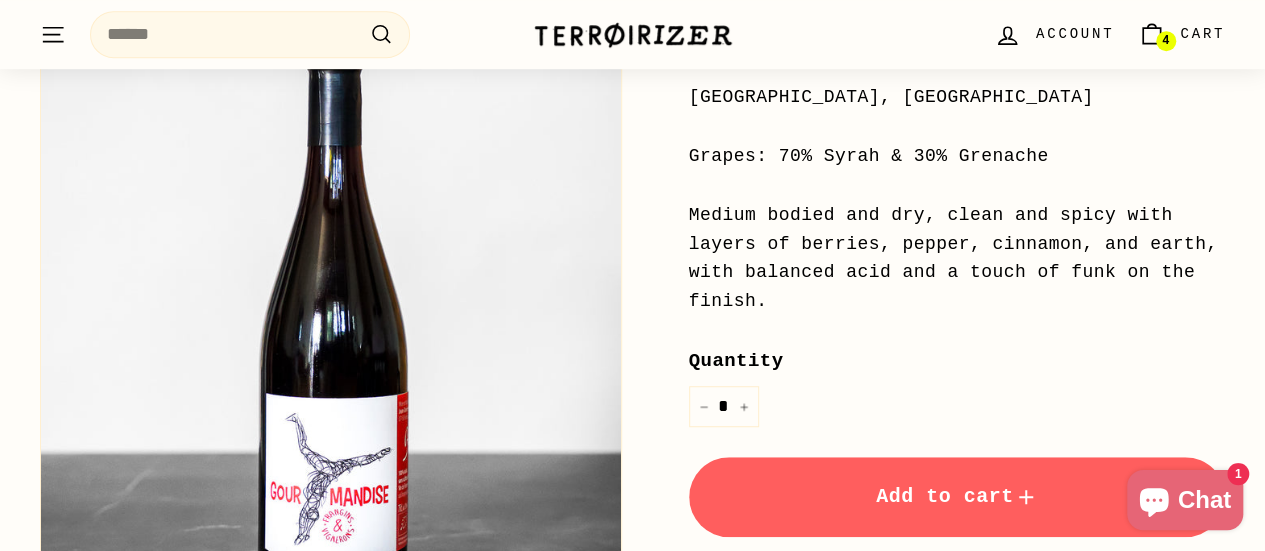 click on "Add to cart" at bounding box center (957, 496) 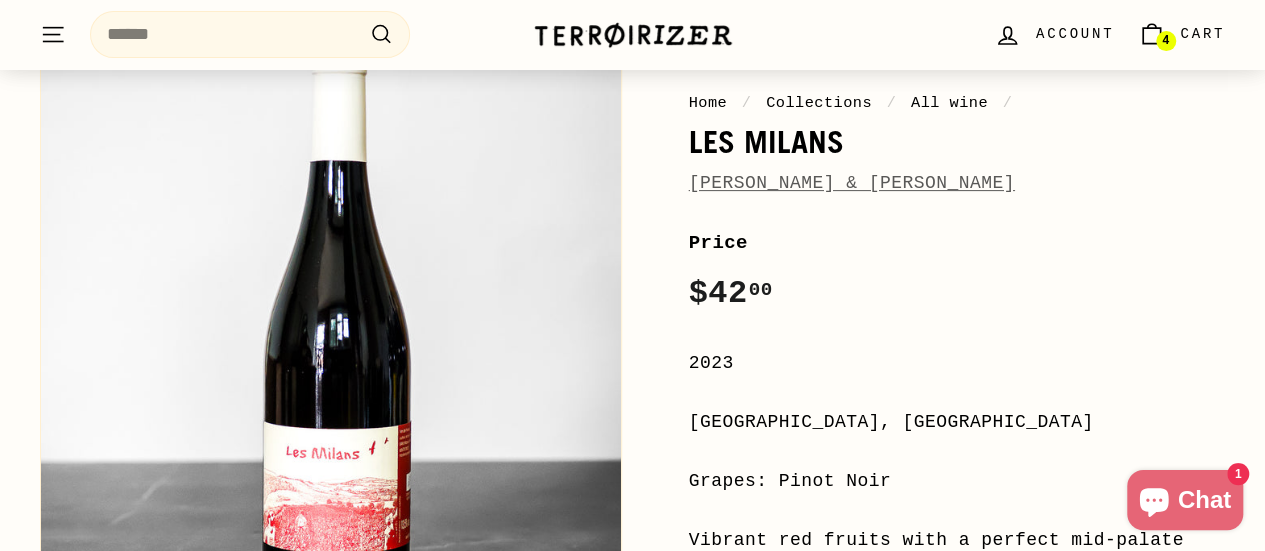 scroll, scrollTop: 276, scrollLeft: 0, axis: vertical 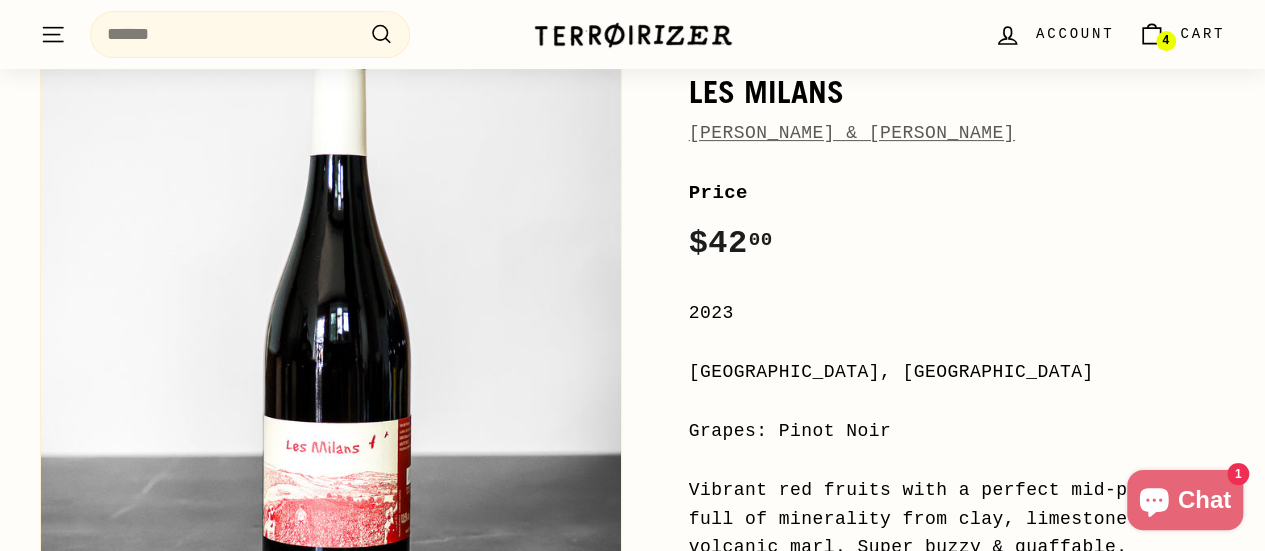 click on "[PERSON_NAME] & [PERSON_NAME]" at bounding box center (852, 133) 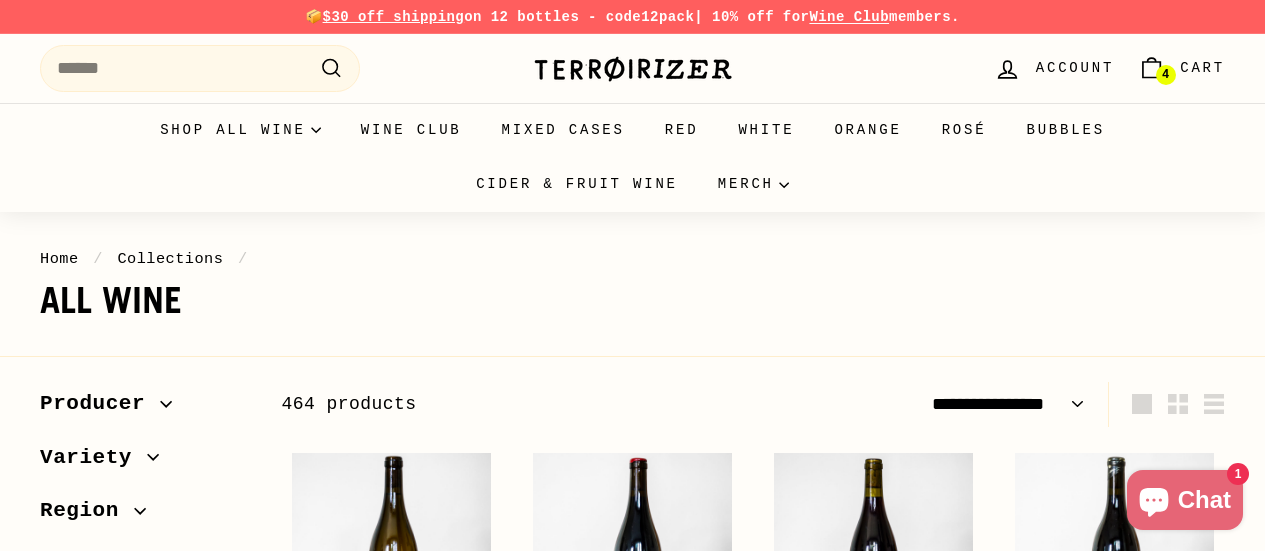 select on "**********" 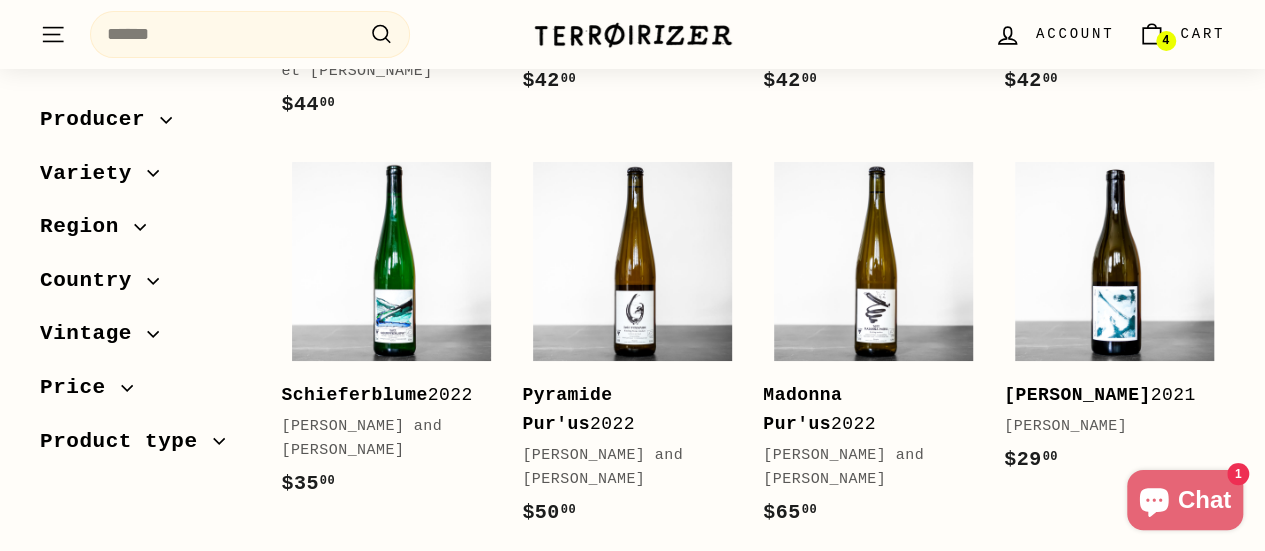 scroll, scrollTop: 3853, scrollLeft: 0, axis: vertical 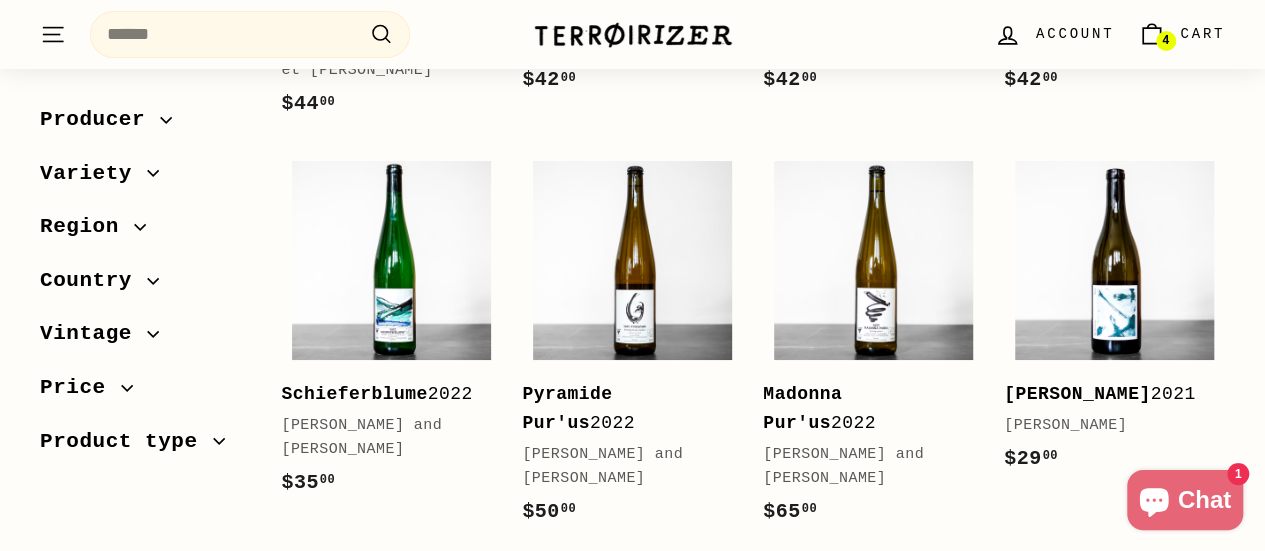 click on "11" at bounding box center (834, 640) 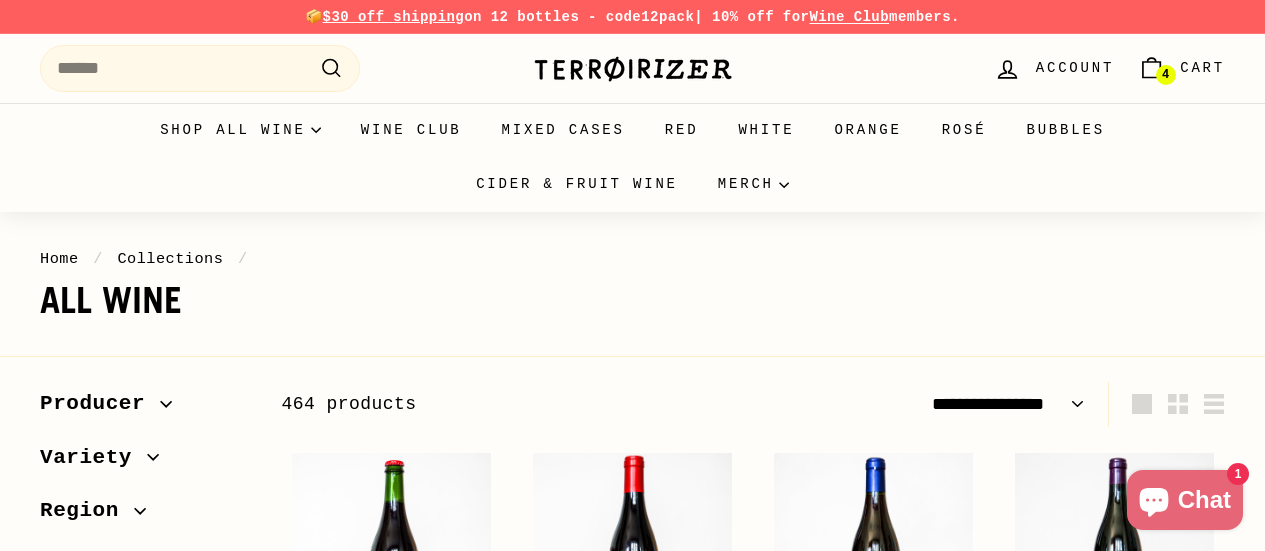 select on "**********" 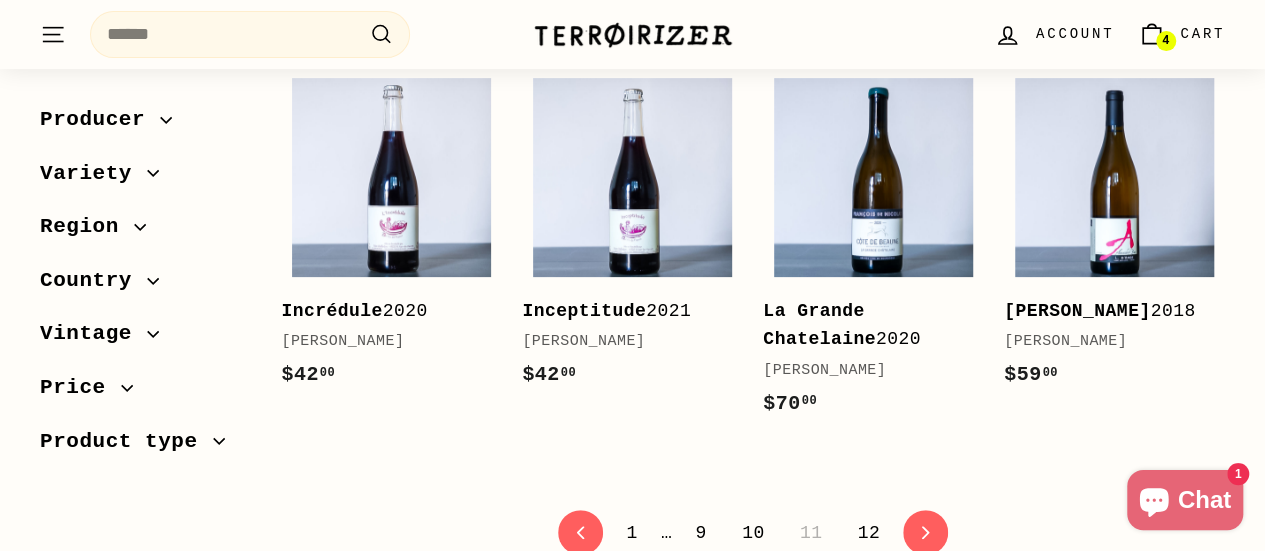 scroll, scrollTop: 4052, scrollLeft: 0, axis: vertical 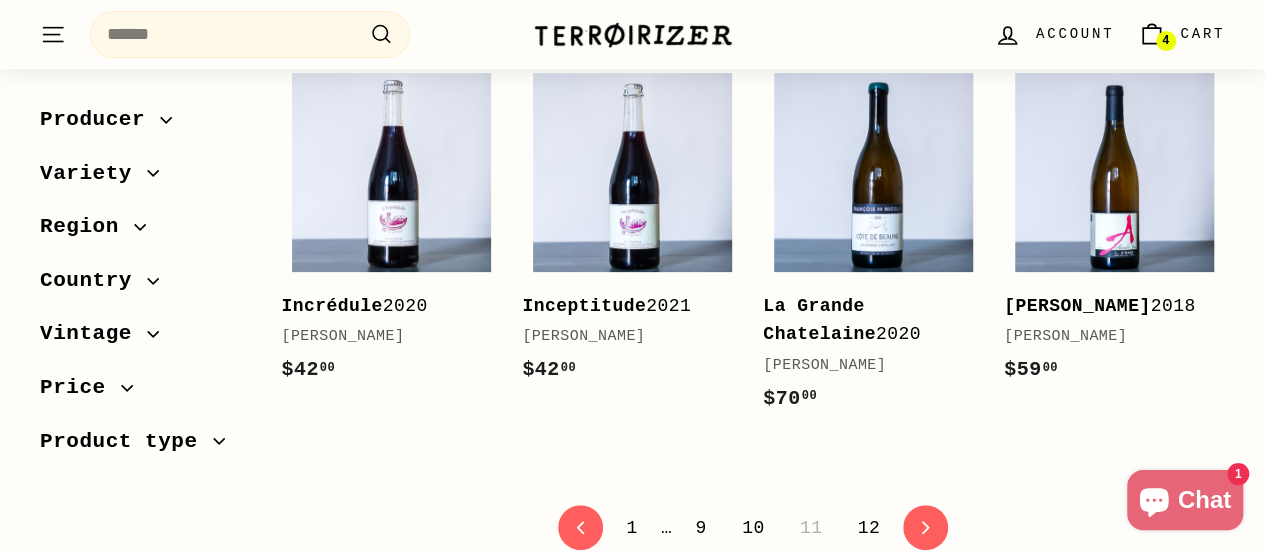 click on "12" at bounding box center (869, 528) 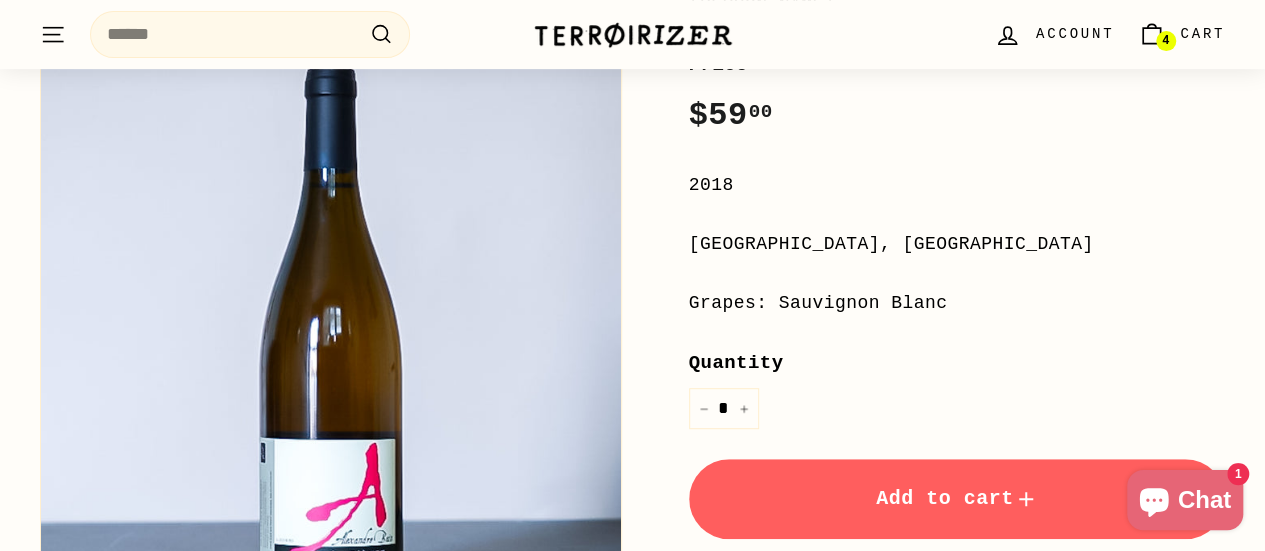 scroll, scrollTop: 231, scrollLeft: 0, axis: vertical 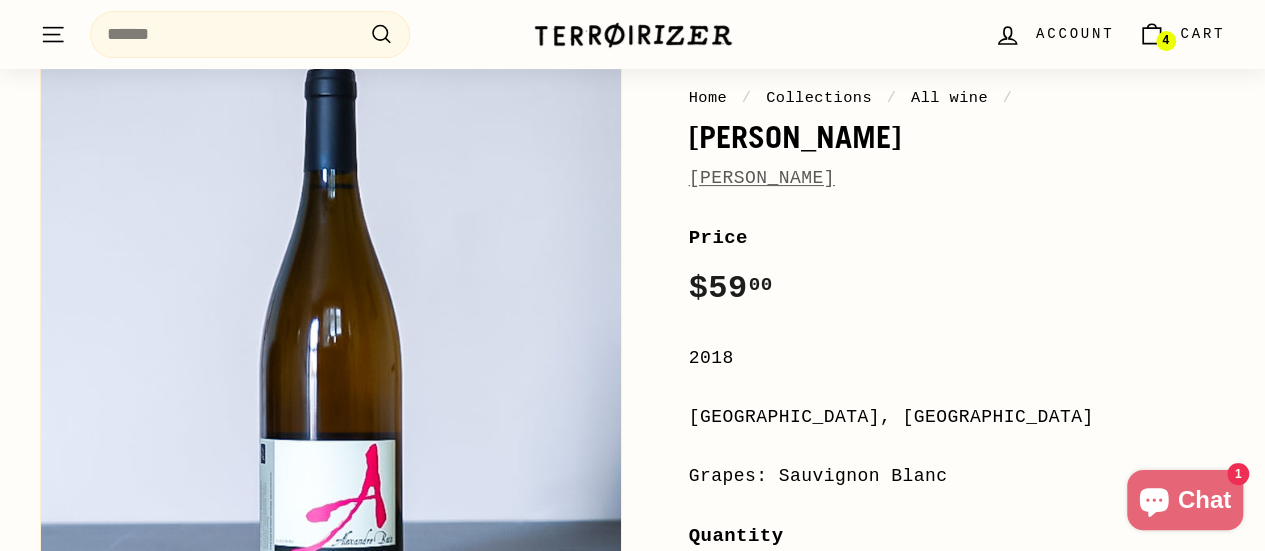 click on "[PERSON_NAME]" at bounding box center (762, 178) 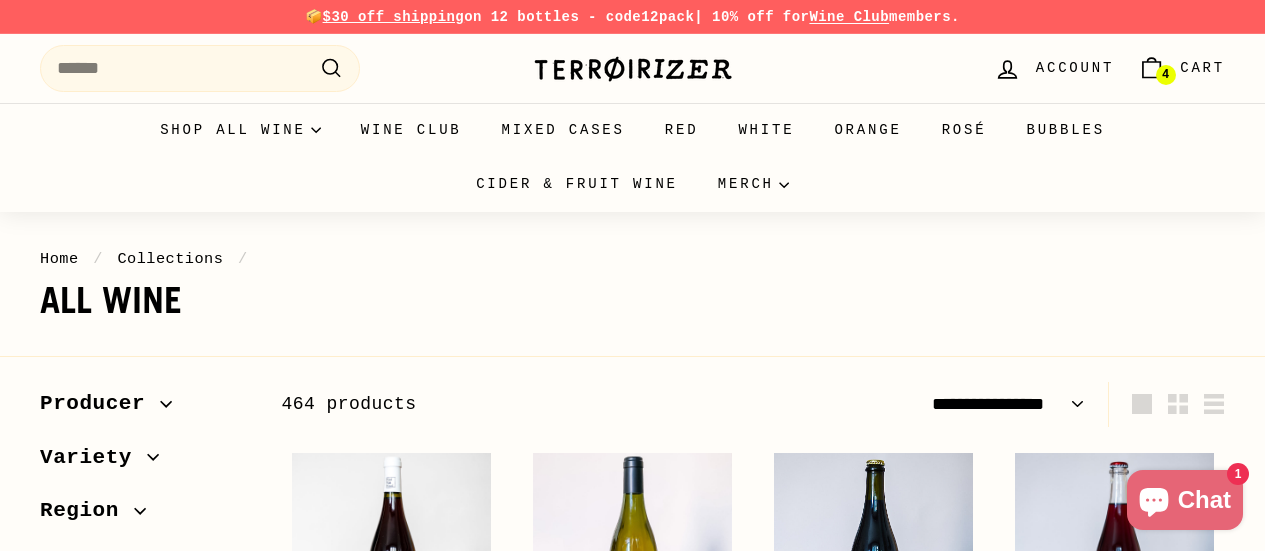 select on "**********" 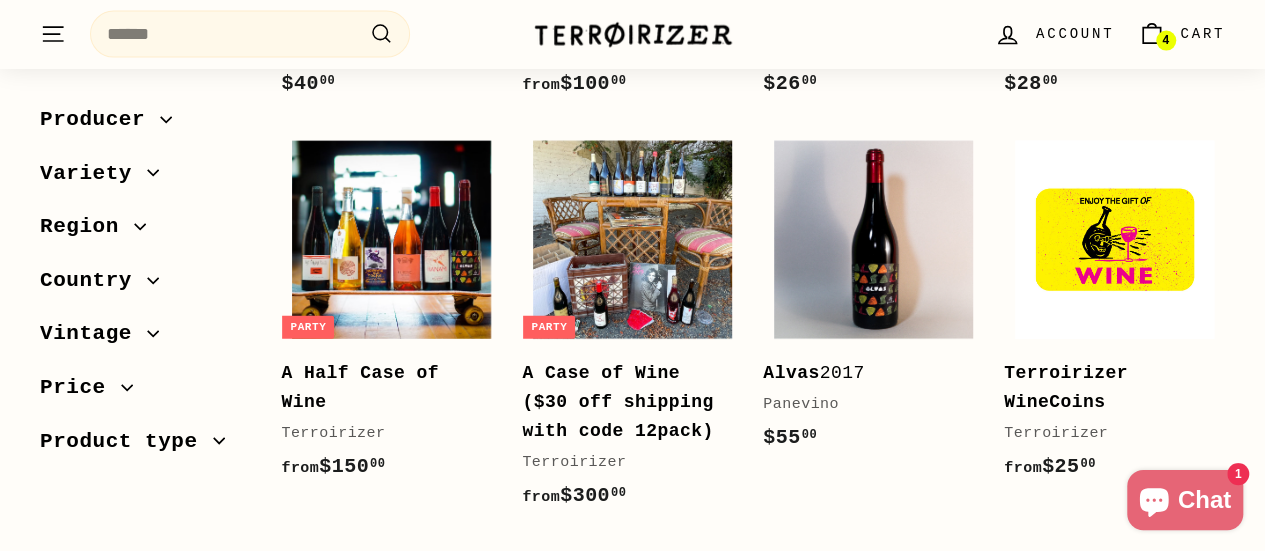 scroll, scrollTop: 2195, scrollLeft: 0, axis: vertical 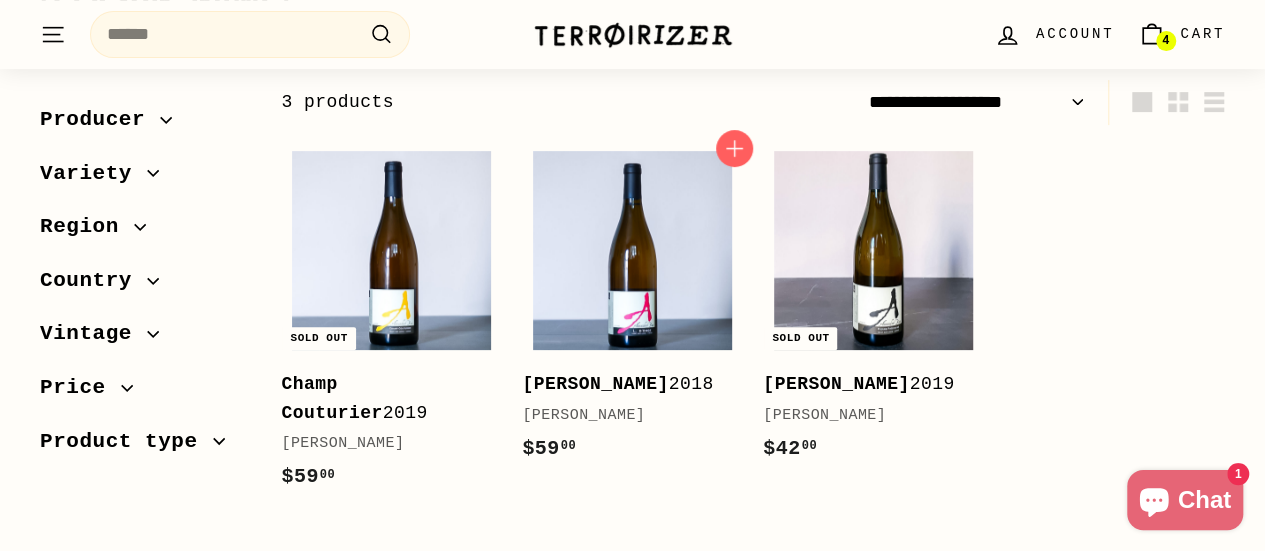 click on "[PERSON_NAME]" at bounding box center [595, 384] 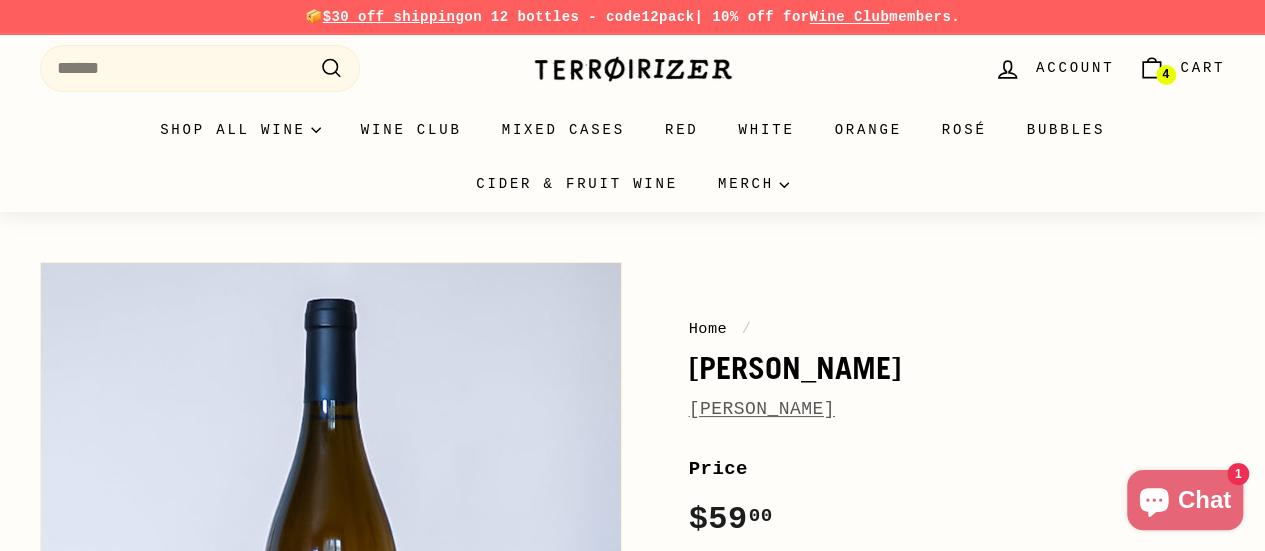 scroll, scrollTop: 148, scrollLeft: 0, axis: vertical 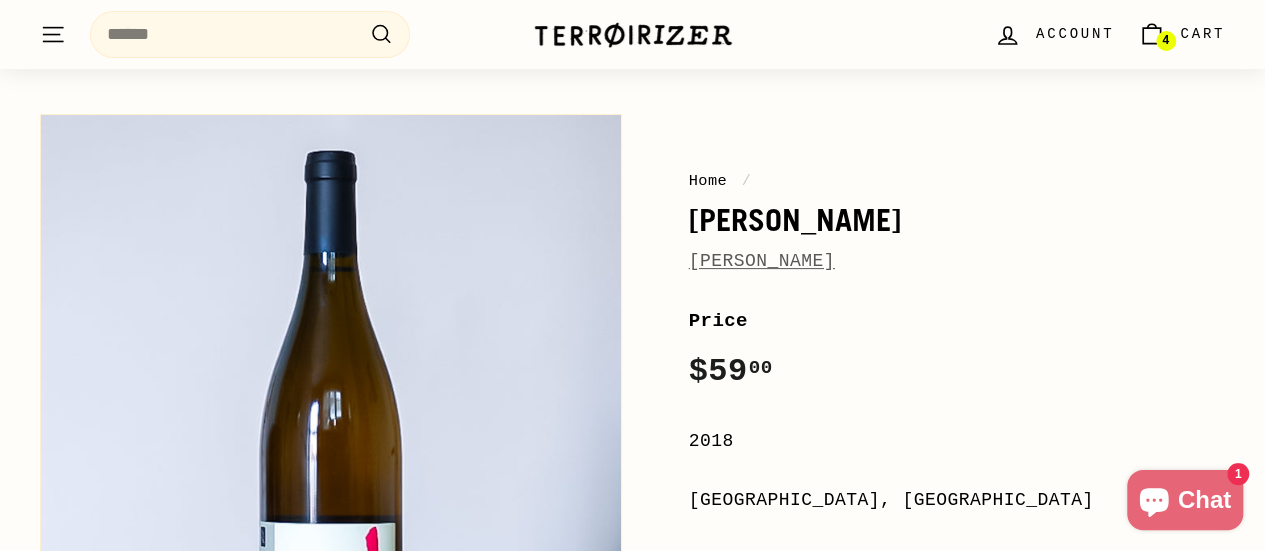 drag, startPoint x: 679, startPoint y: 206, endPoint x: 840, endPoint y: 272, distance: 174.00287 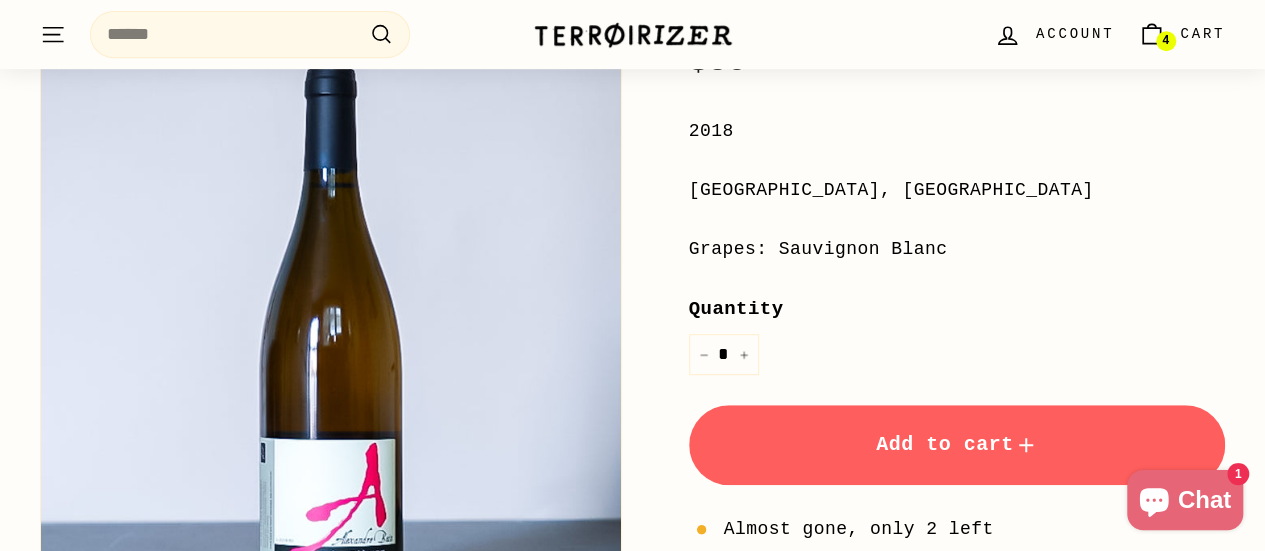 scroll, scrollTop: 451, scrollLeft: 0, axis: vertical 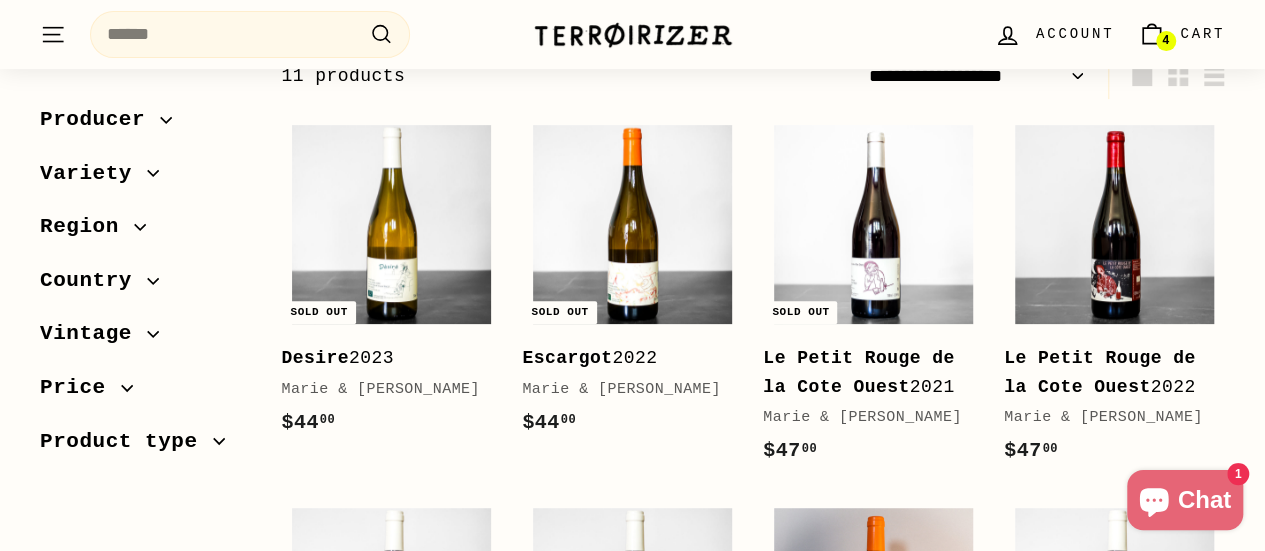 click on "Product type" at bounding box center [126, 442] 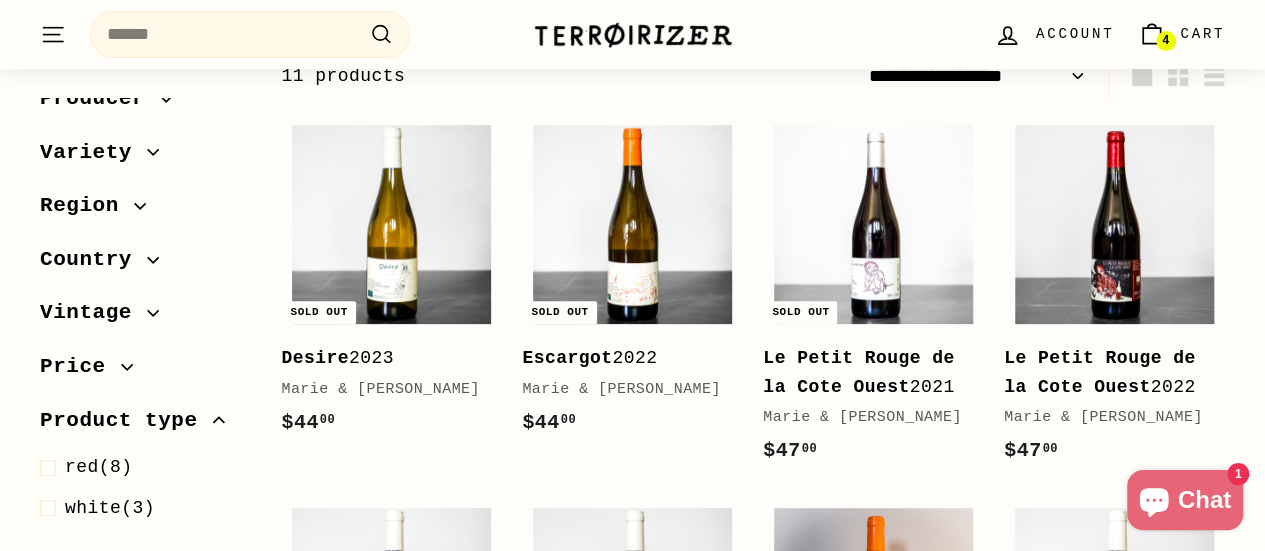 scroll, scrollTop: 0, scrollLeft: 0, axis: both 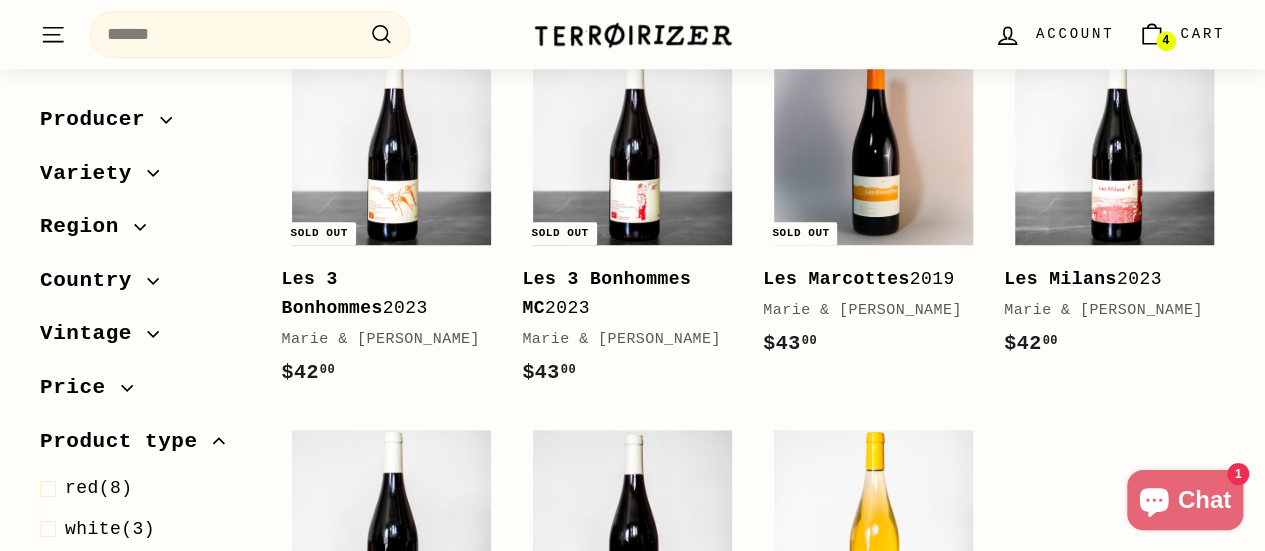 click on "Les Milans  2023" at bounding box center [1104, 279] 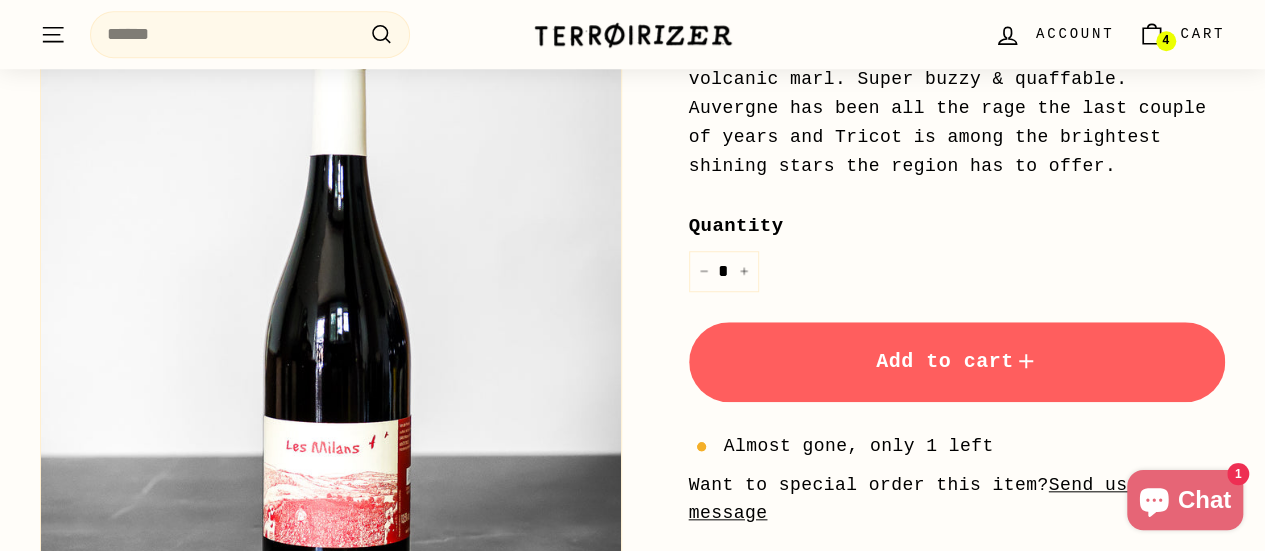 scroll, scrollTop: 745, scrollLeft: 0, axis: vertical 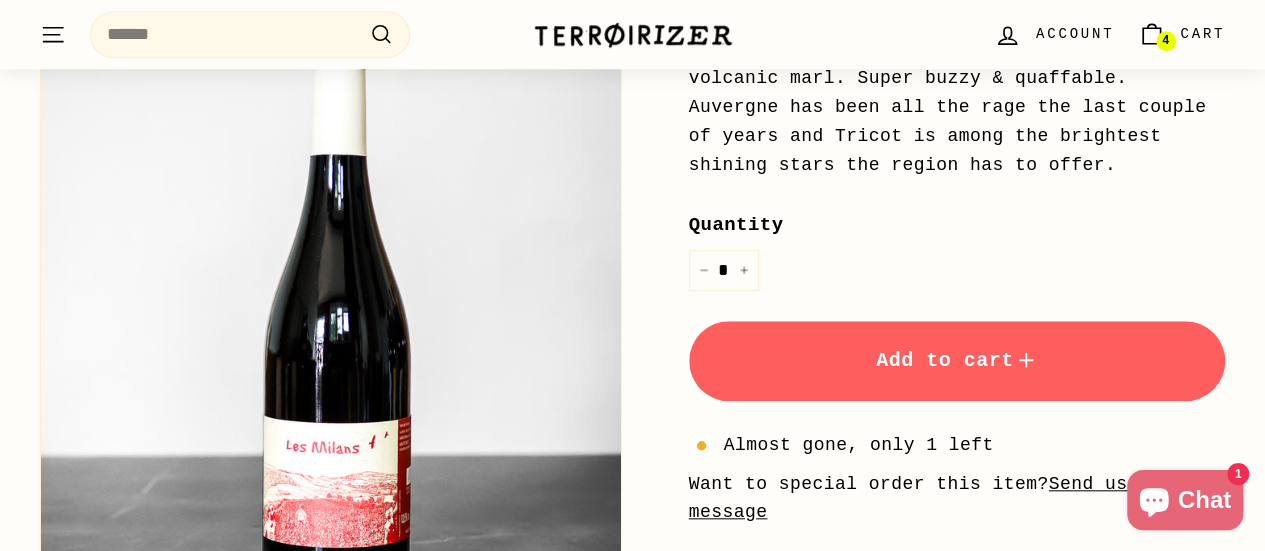 click on "Add to cart" at bounding box center (957, 361) 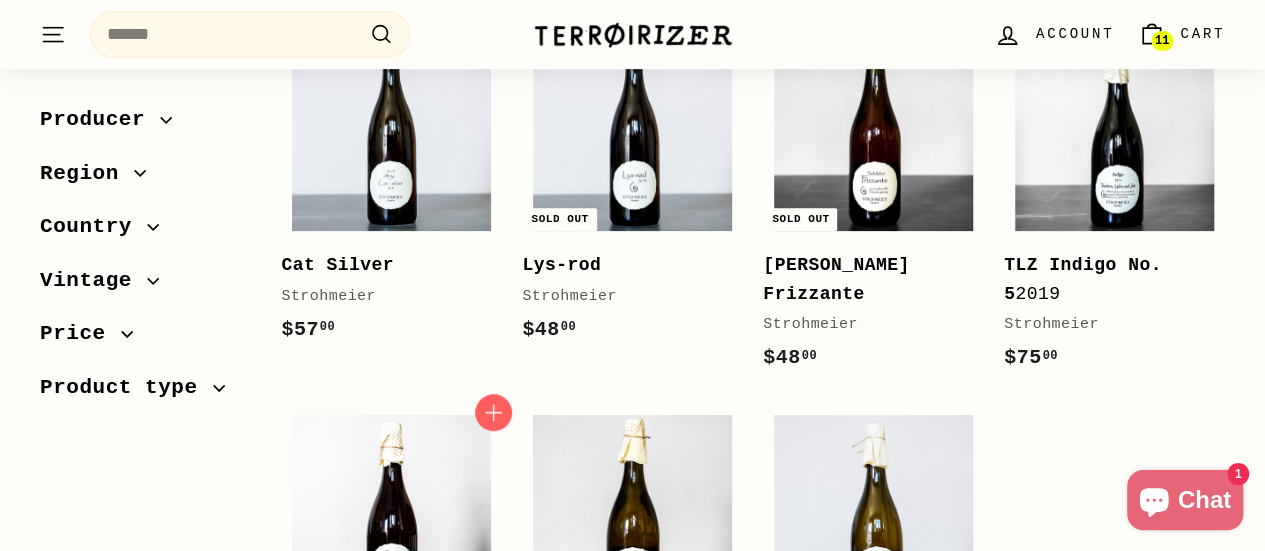 scroll, scrollTop: 371, scrollLeft: 0, axis: vertical 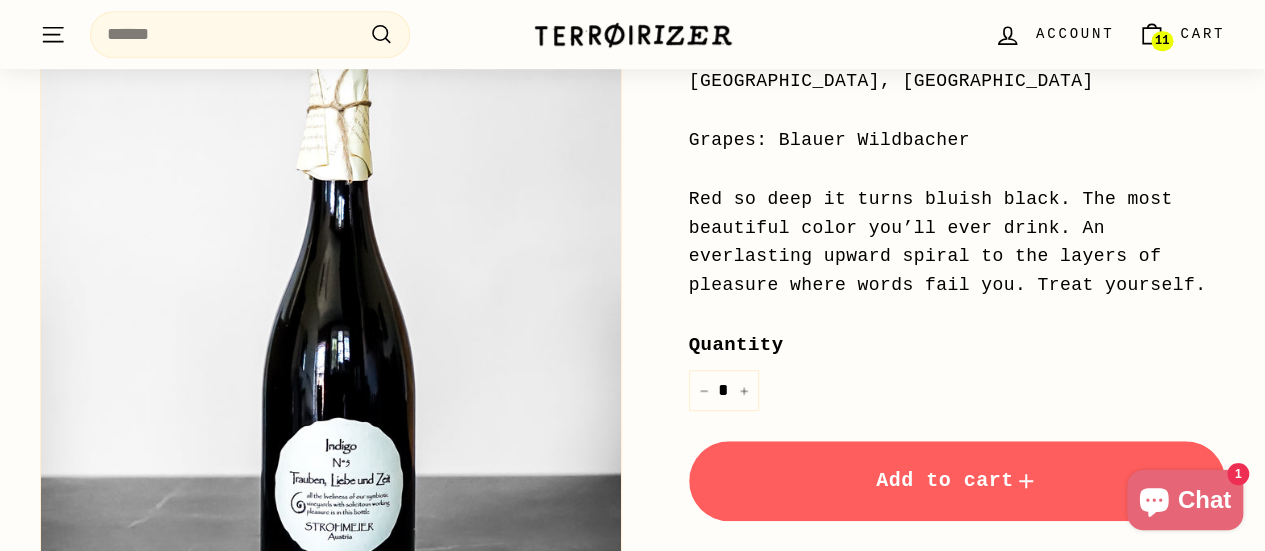 click on "Add to cart" at bounding box center (957, 481) 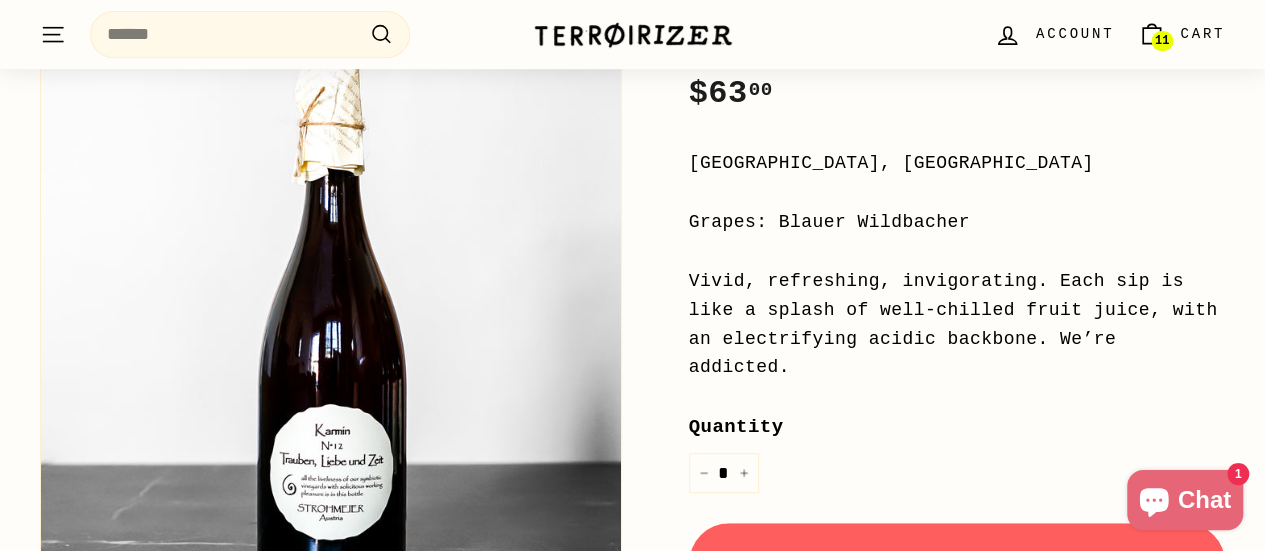 scroll, scrollTop: 614, scrollLeft: 0, axis: vertical 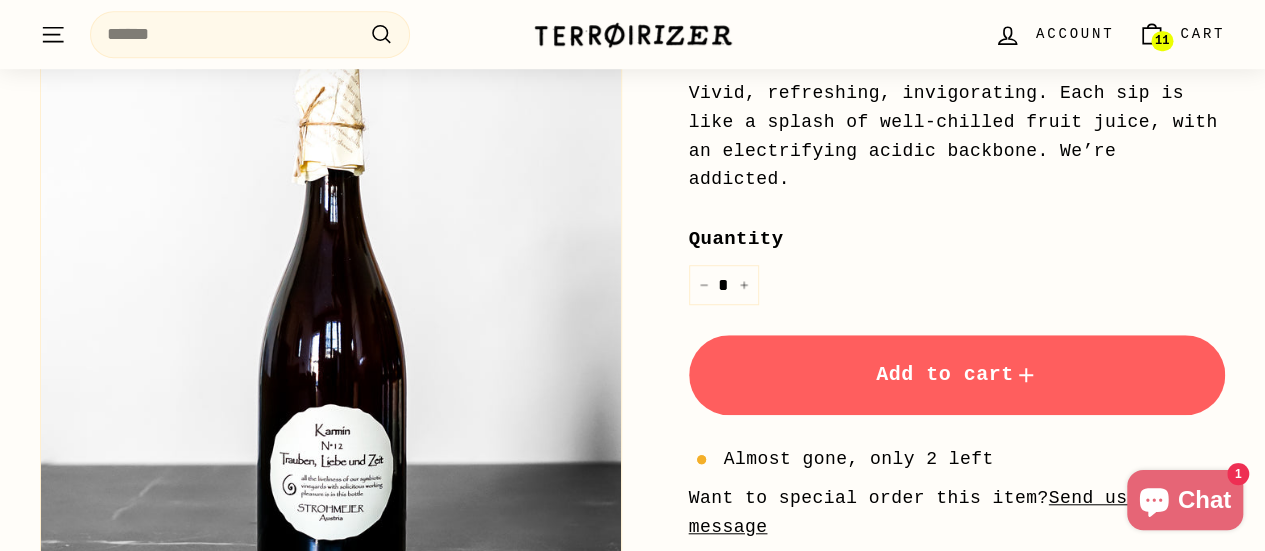 click on "Add to cart" at bounding box center (957, 375) 